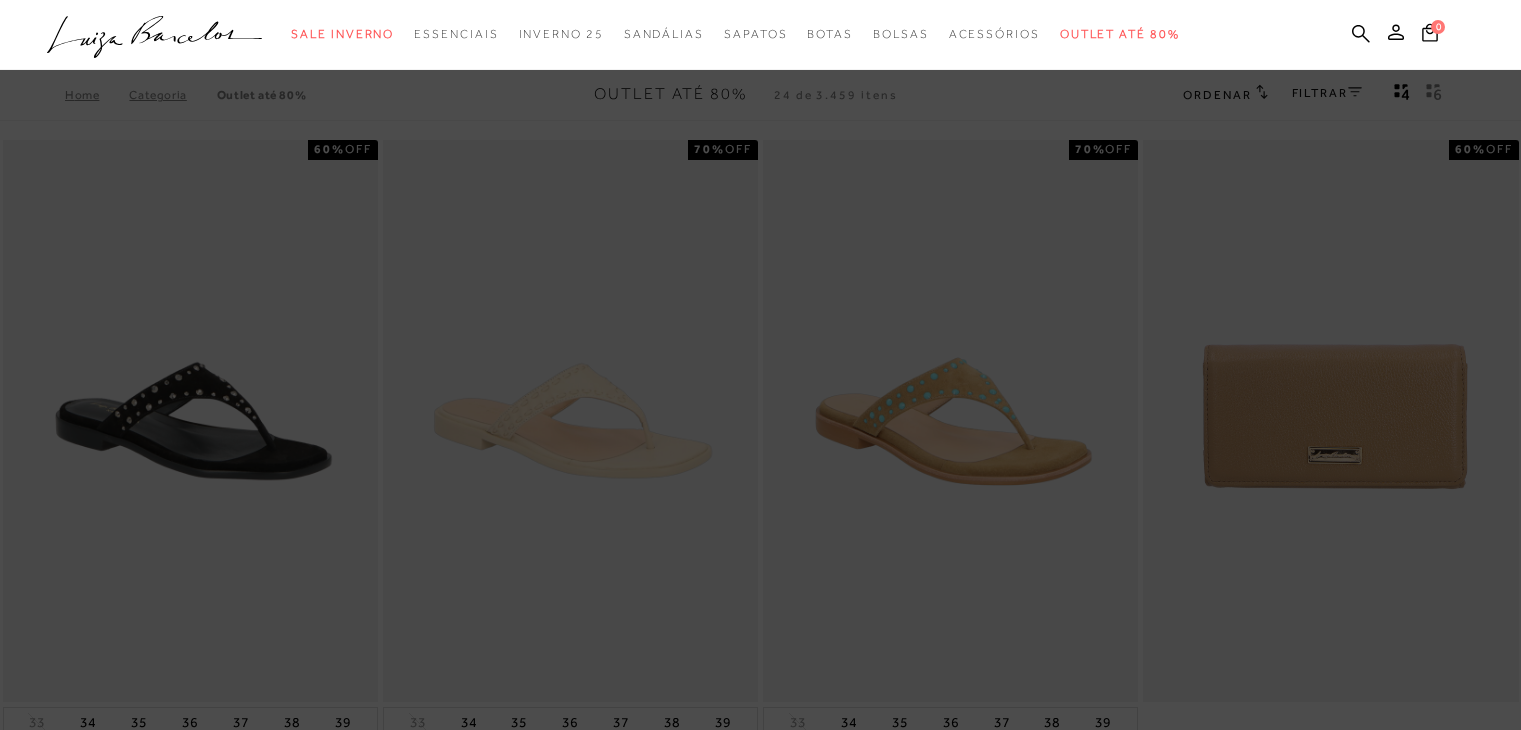 scroll, scrollTop: 0, scrollLeft: 0, axis: both 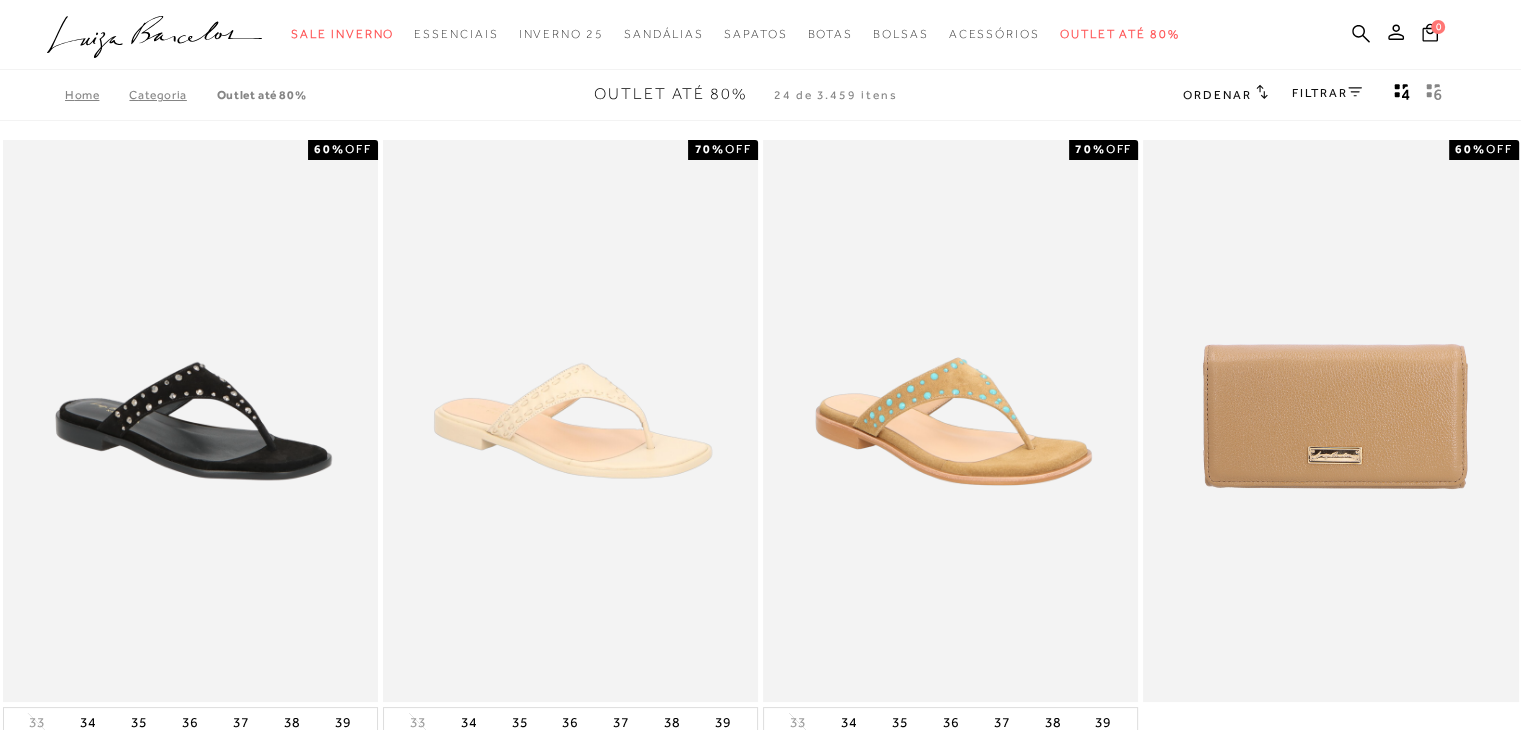 click on "Ordenar" at bounding box center (1217, 95) 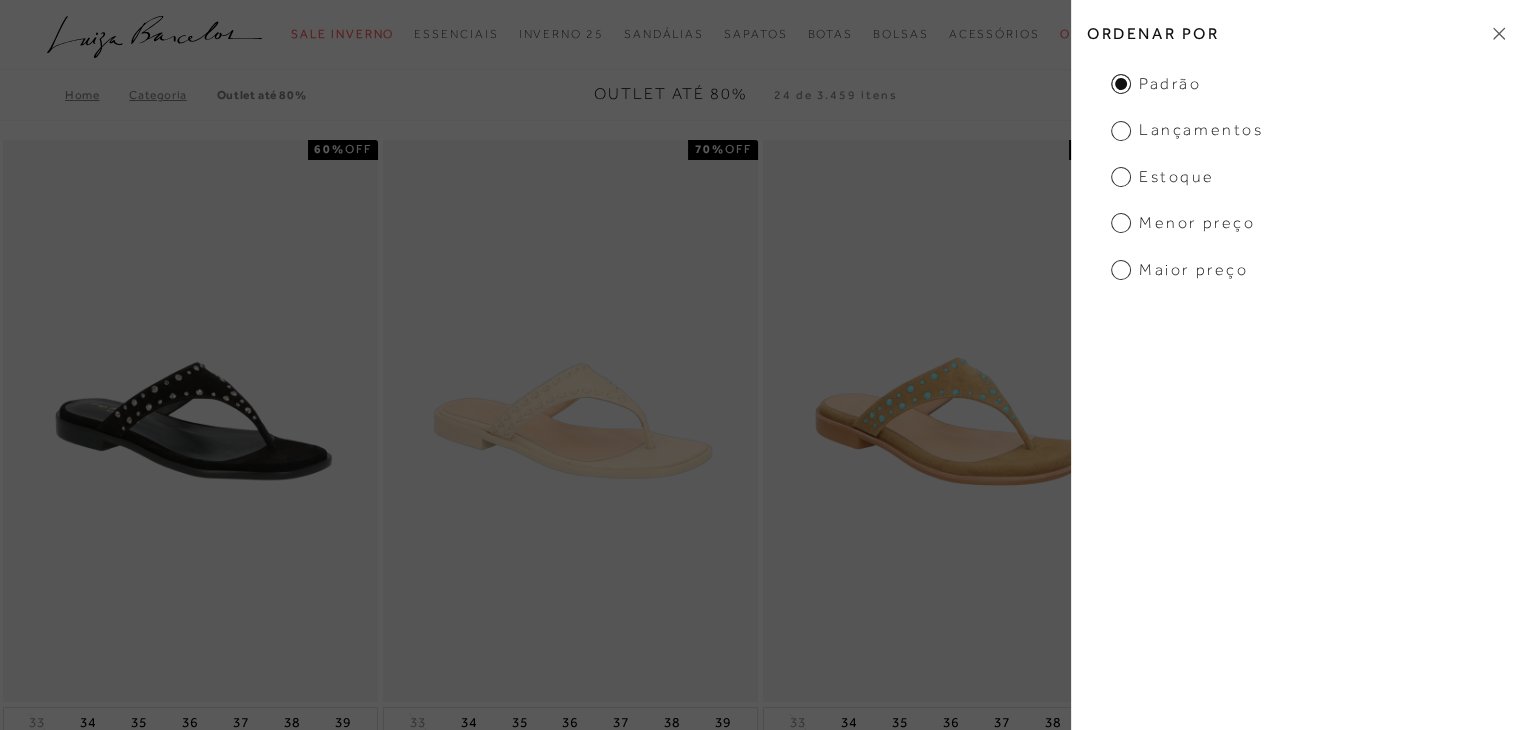 click on "Menor preço" at bounding box center (1183, 223) 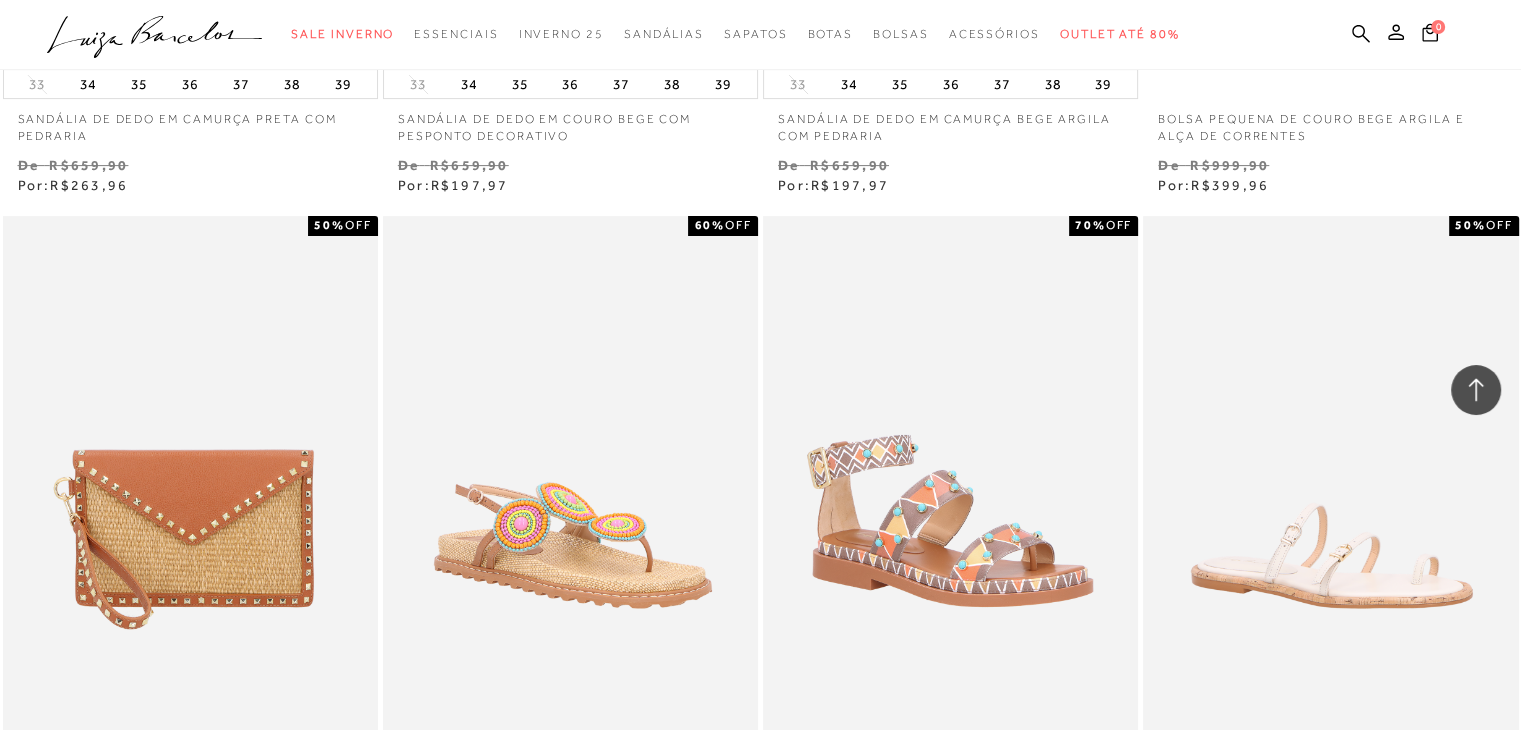 scroll, scrollTop: 1276, scrollLeft: 0, axis: vertical 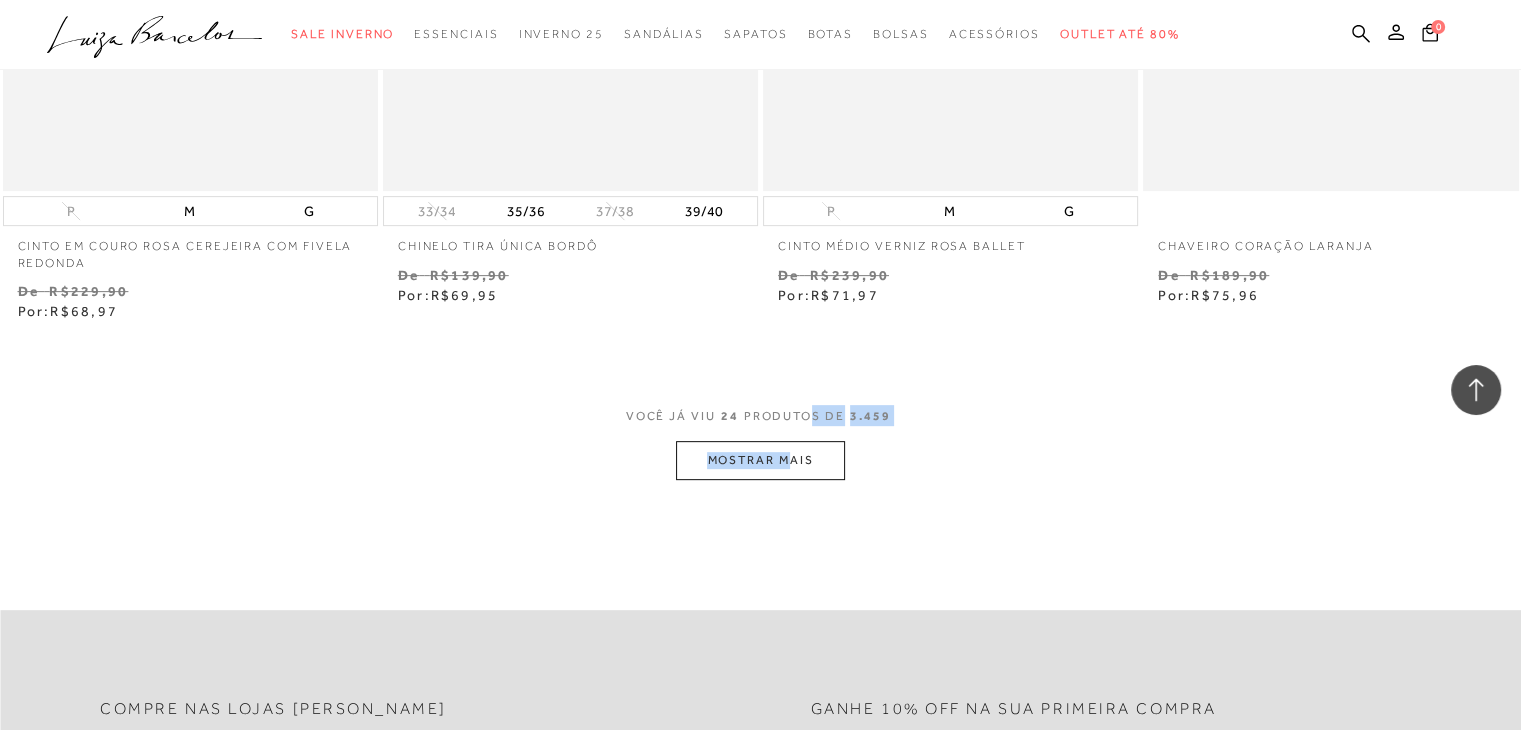 click on "VOCÊ JÁ VIU  24   PRODUTOS DE  3.459
MOSTRAR MAIS" at bounding box center (760, 442) 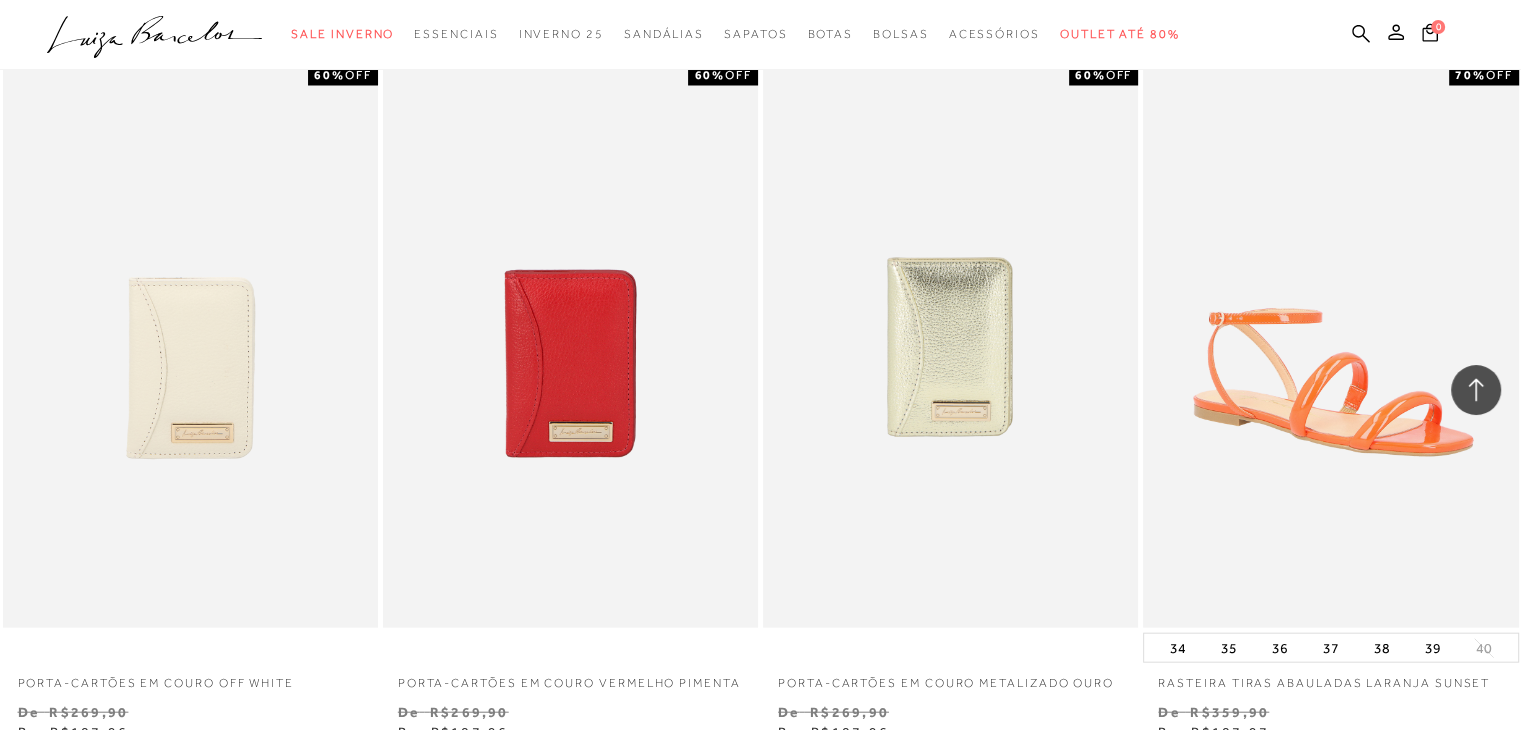 scroll, scrollTop: 12768, scrollLeft: 0, axis: vertical 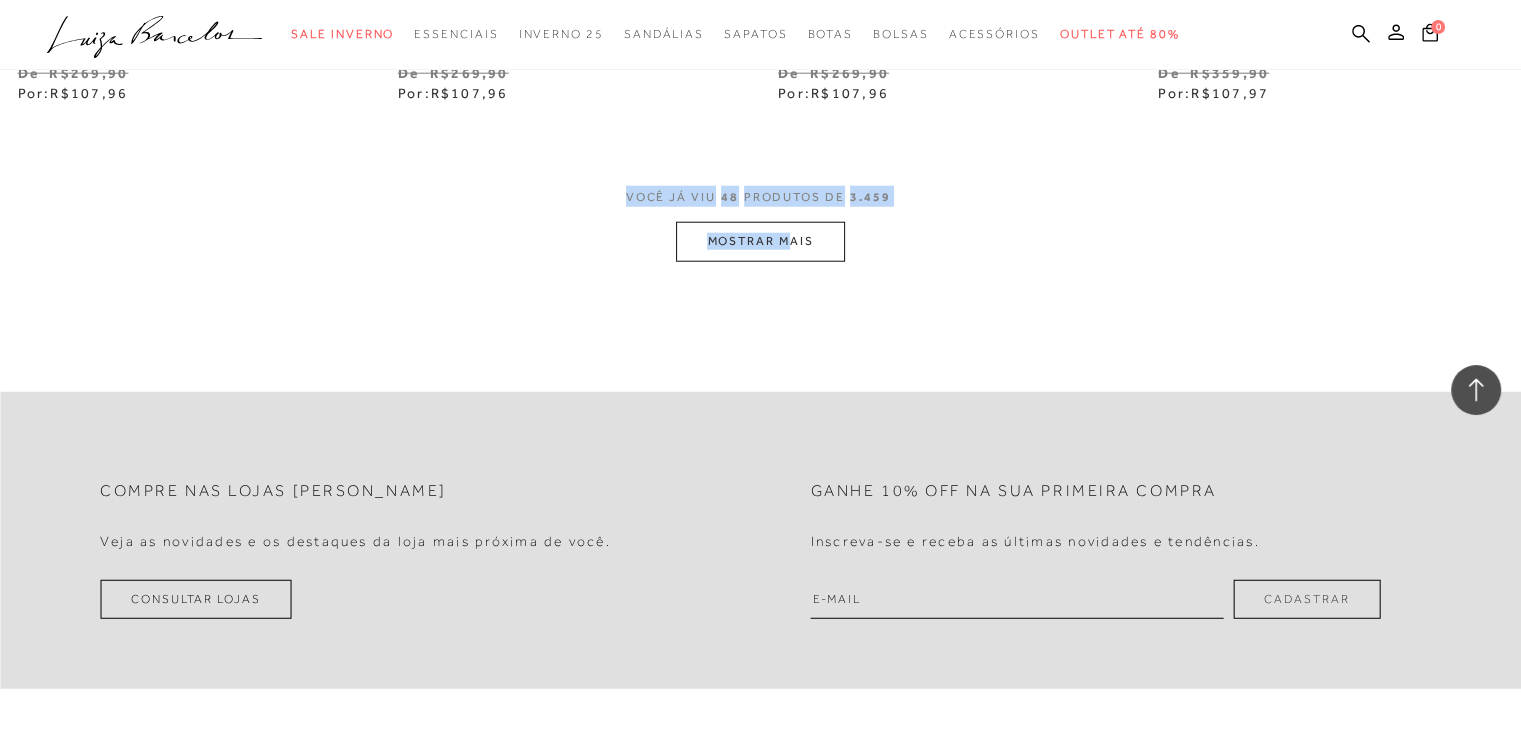 click on "MOSTRAR MAIS" at bounding box center [760, 241] 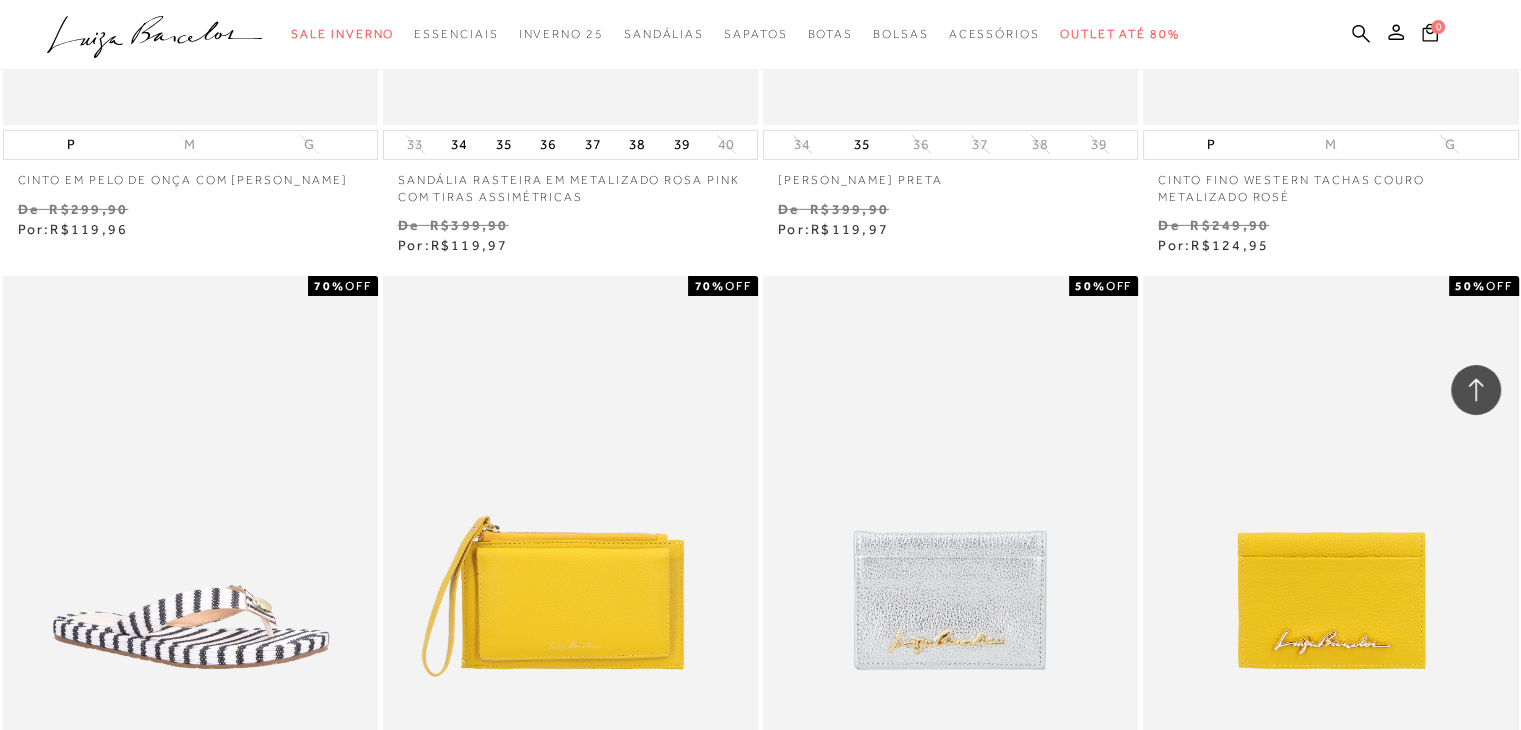 scroll, scrollTop: 14683, scrollLeft: 0, axis: vertical 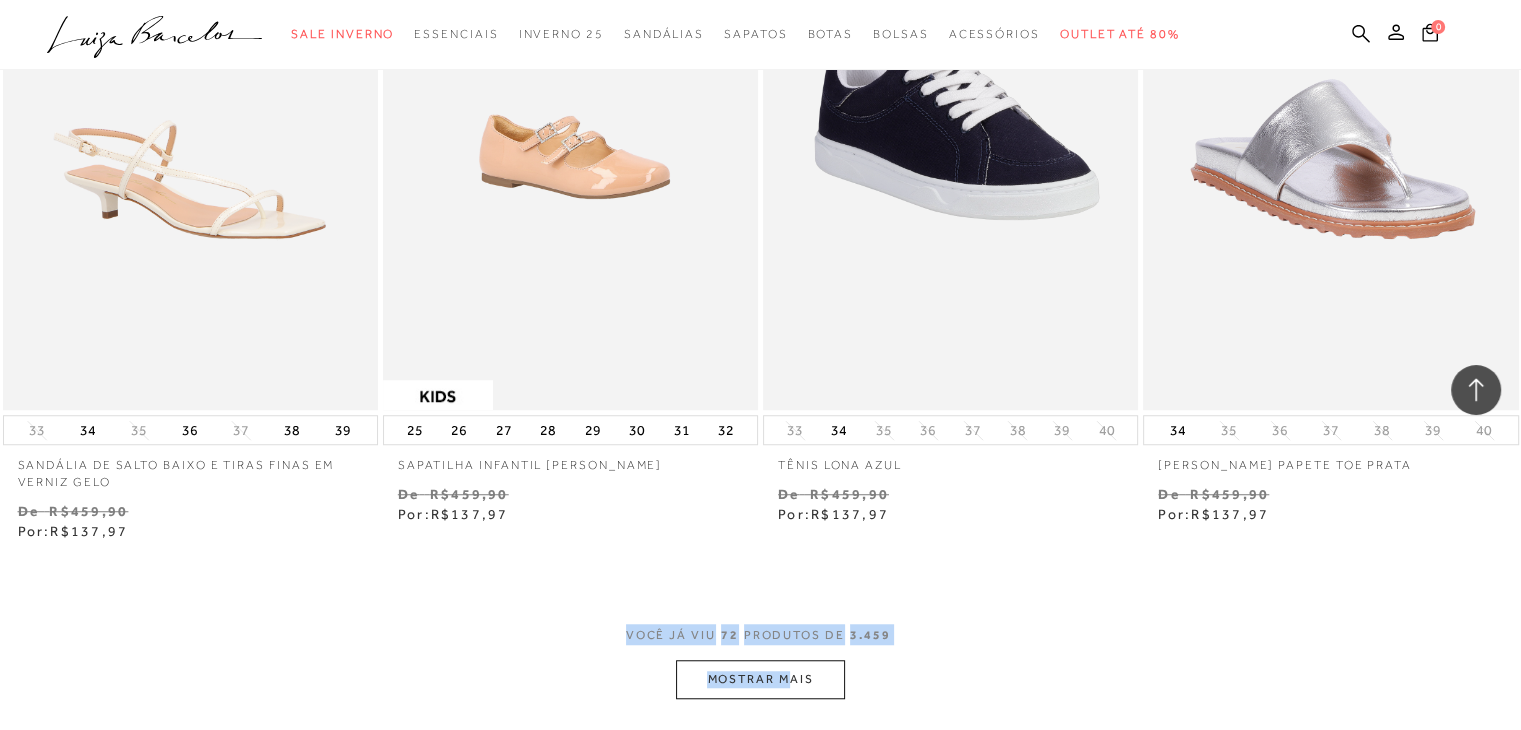 click on "MOSTRAR MAIS" at bounding box center (760, 679) 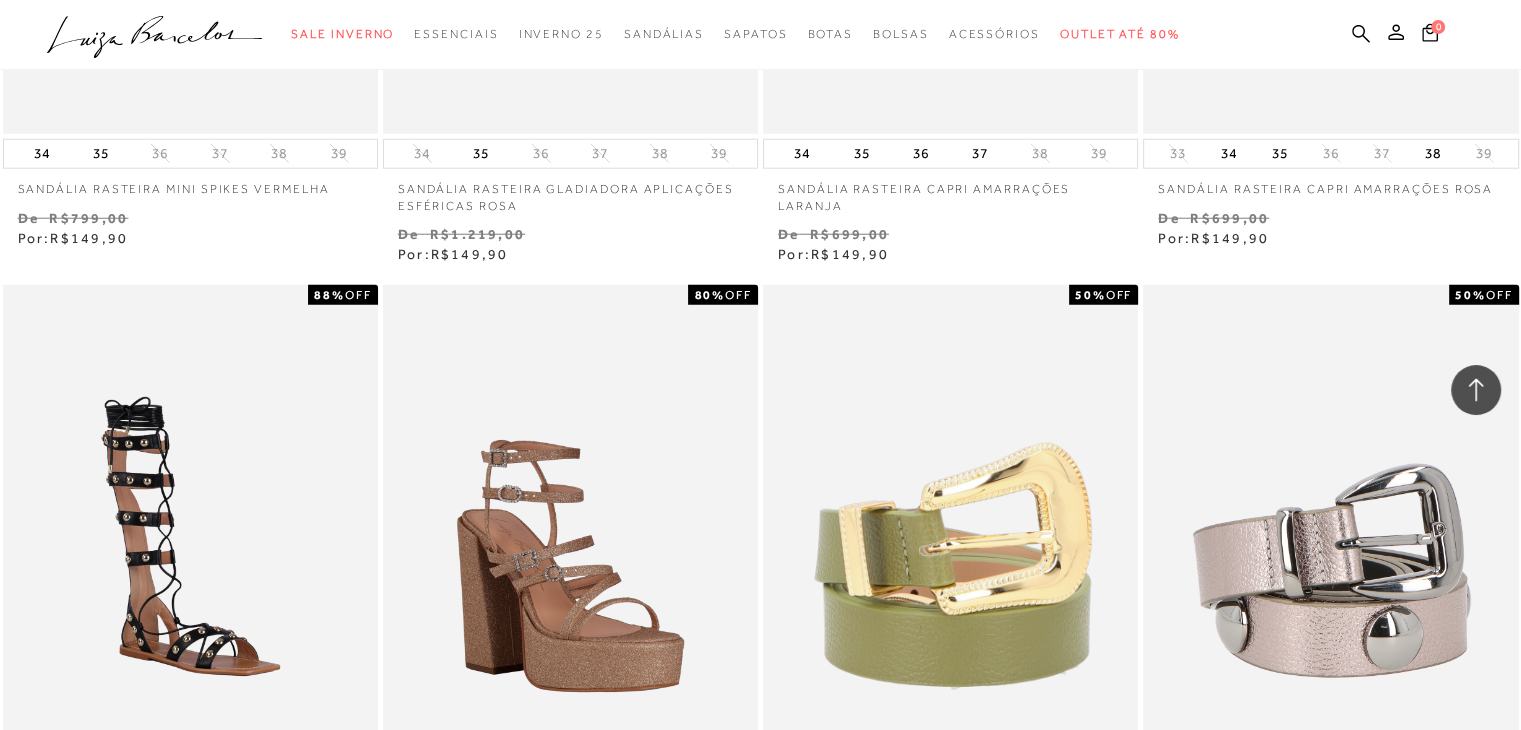 scroll, scrollTop: 21067, scrollLeft: 0, axis: vertical 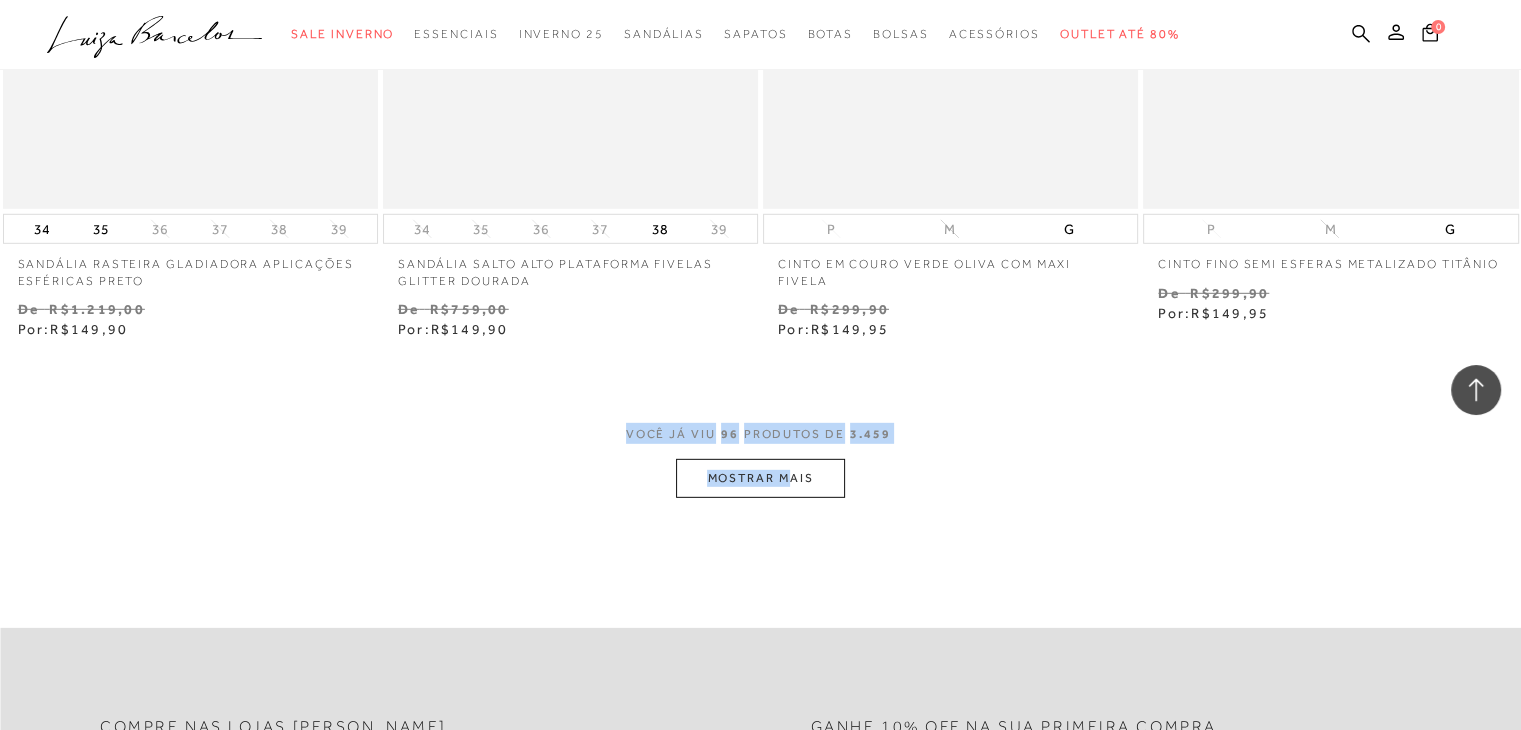 click on "MOSTRAR MAIS" at bounding box center (760, 478) 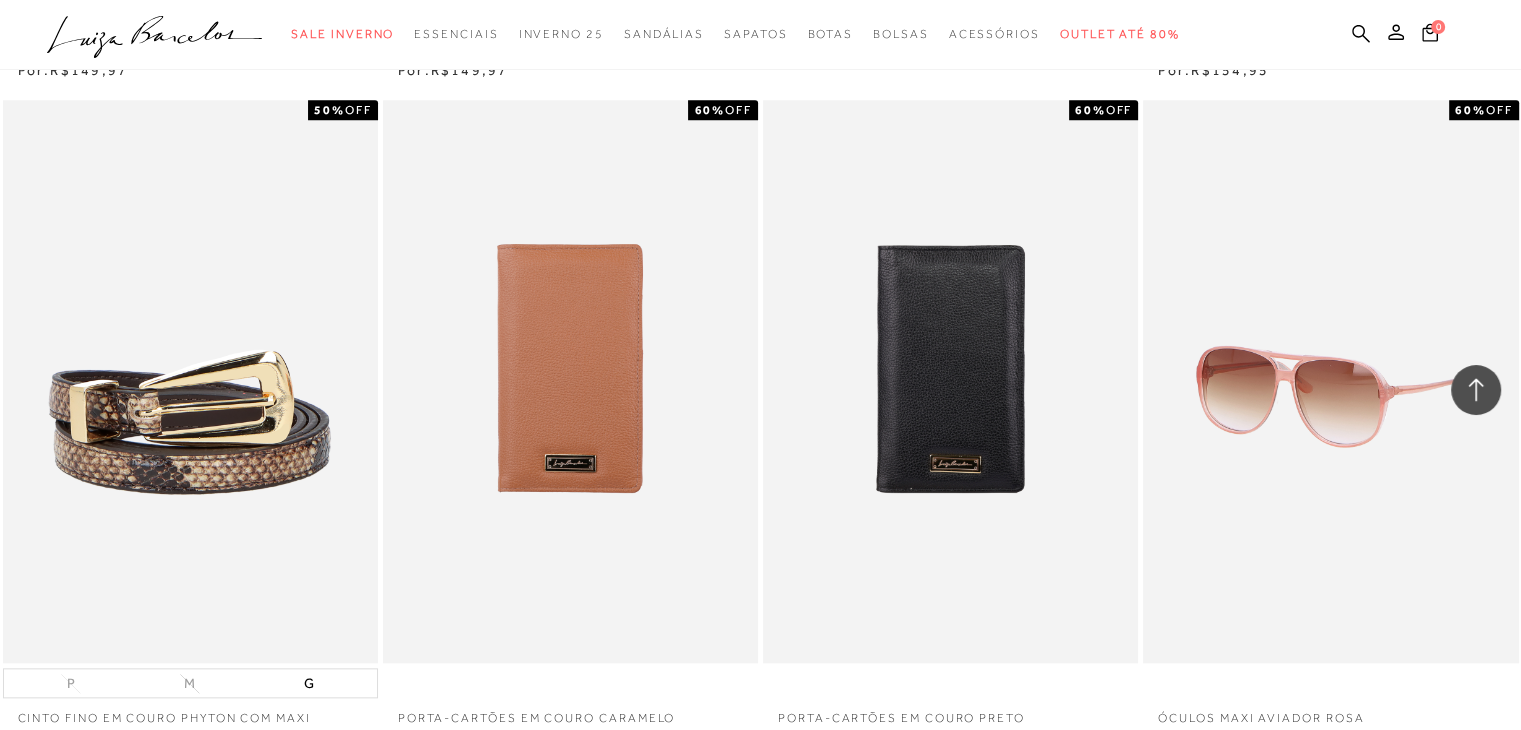 scroll, scrollTop: 25536, scrollLeft: 0, axis: vertical 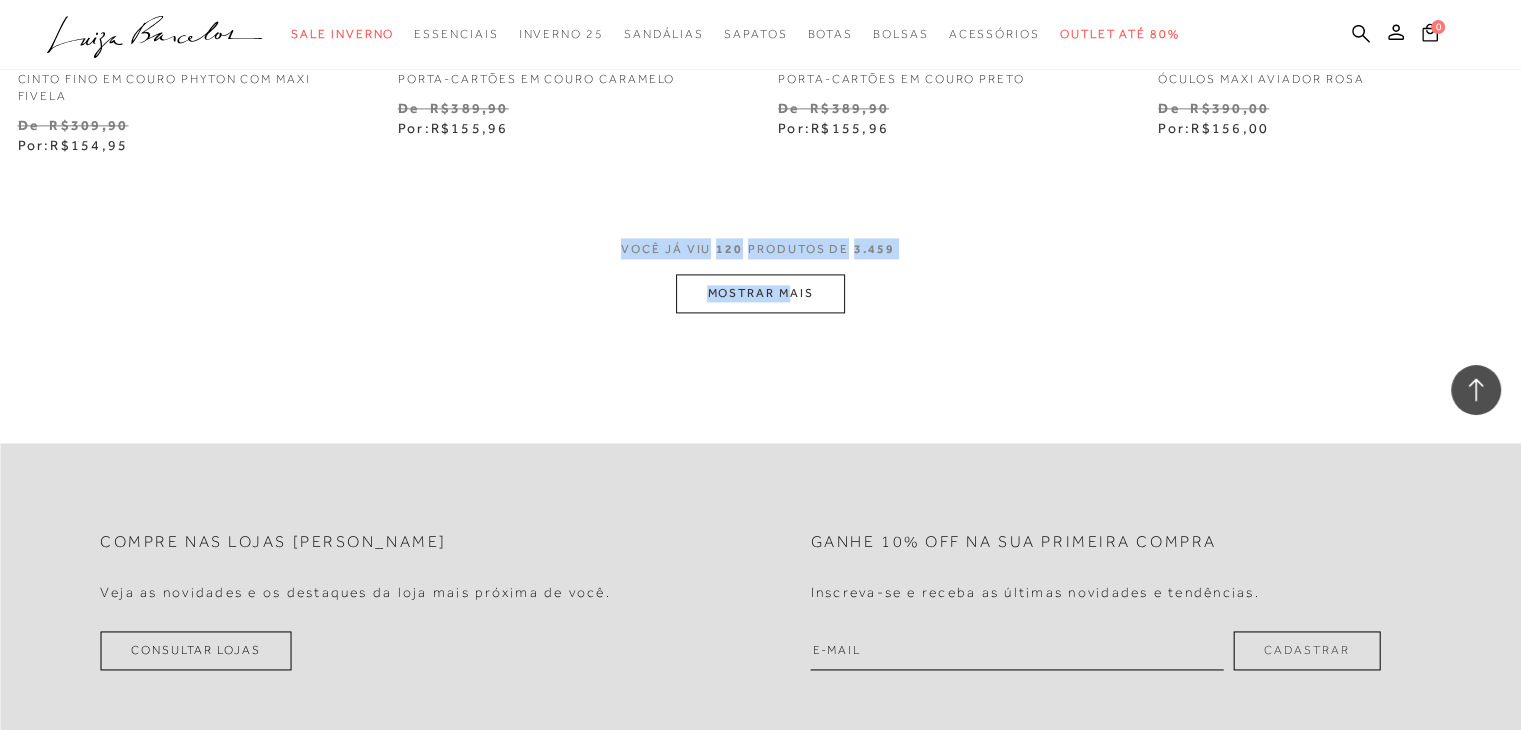 click on "MOSTRAR MAIS" at bounding box center [760, 293] 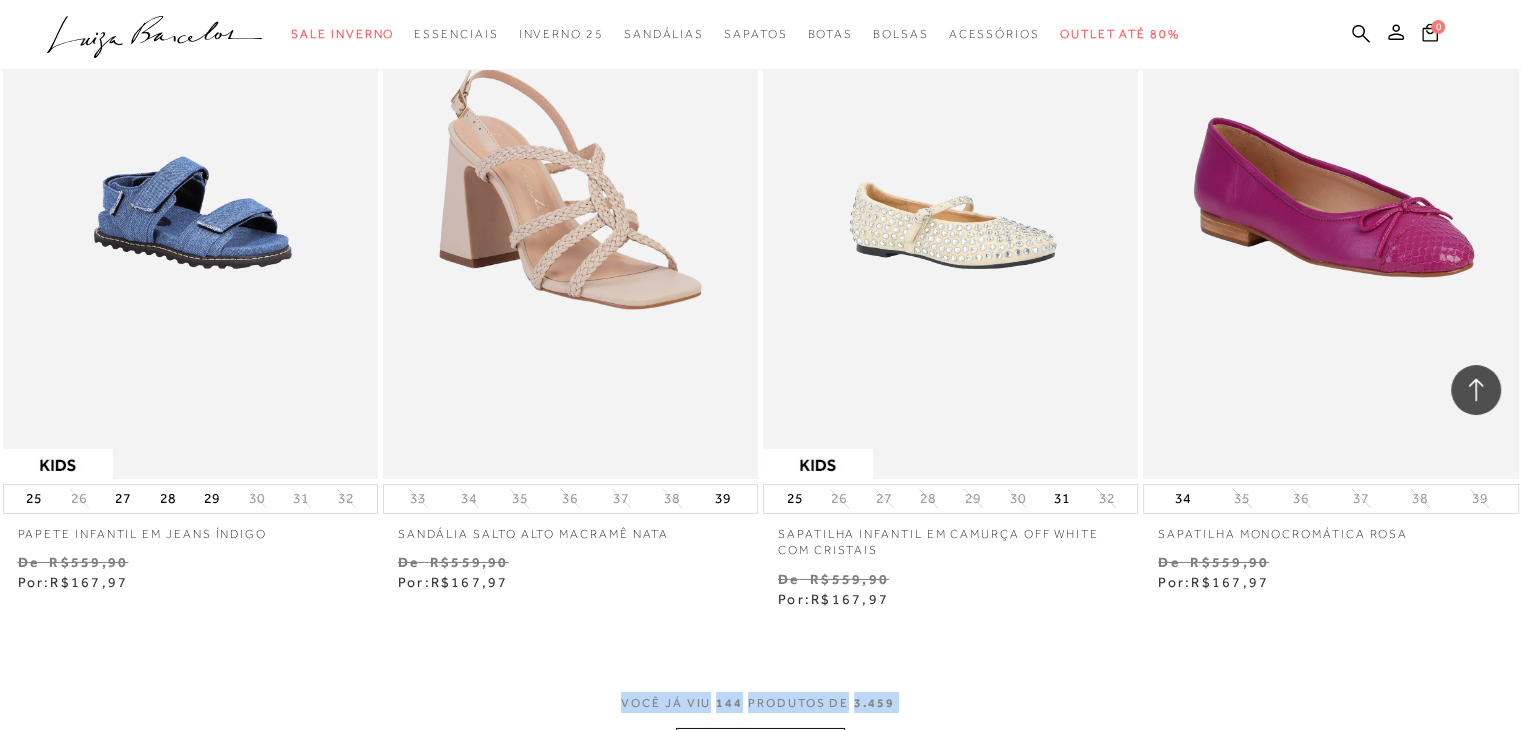 scroll, scrollTop: 30004, scrollLeft: 0, axis: vertical 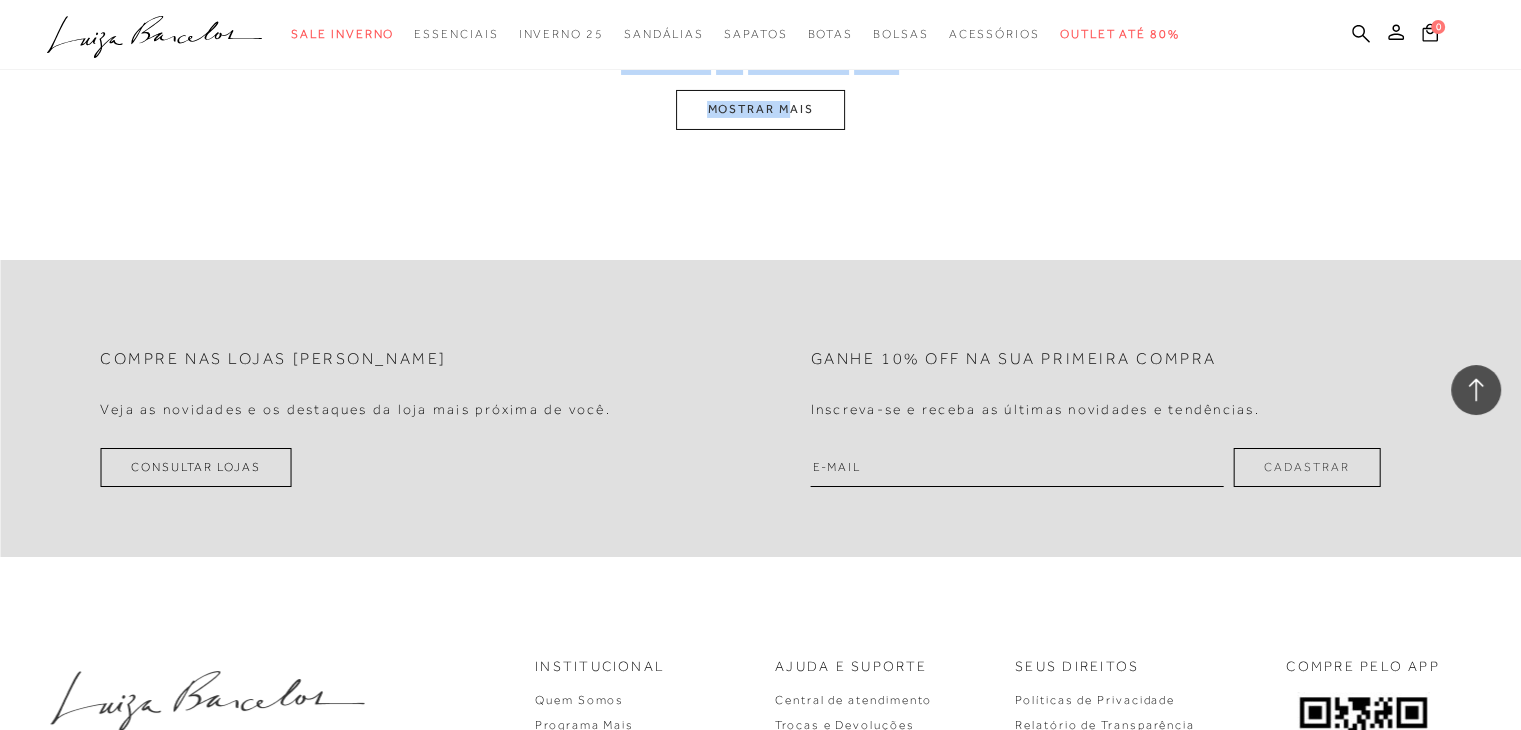click on "Home
Categoria
Outlet até 80%
Outlet até 80%
144 de 3.459 itens
Menor preço
Ordenar por
Padrão
Lançamentos" at bounding box center (760, -14863) 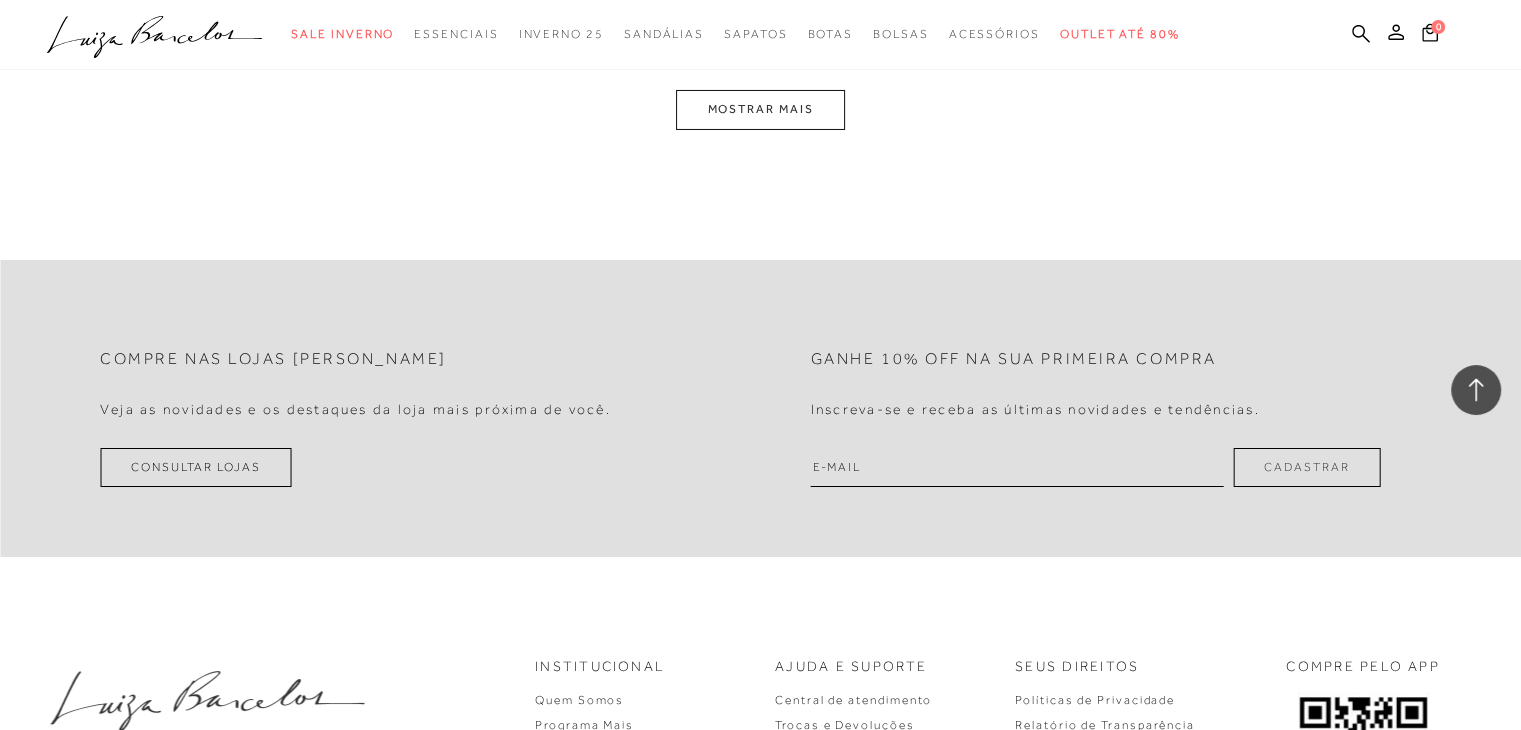 click on "MOSTRAR MAIS" at bounding box center [760, 109] 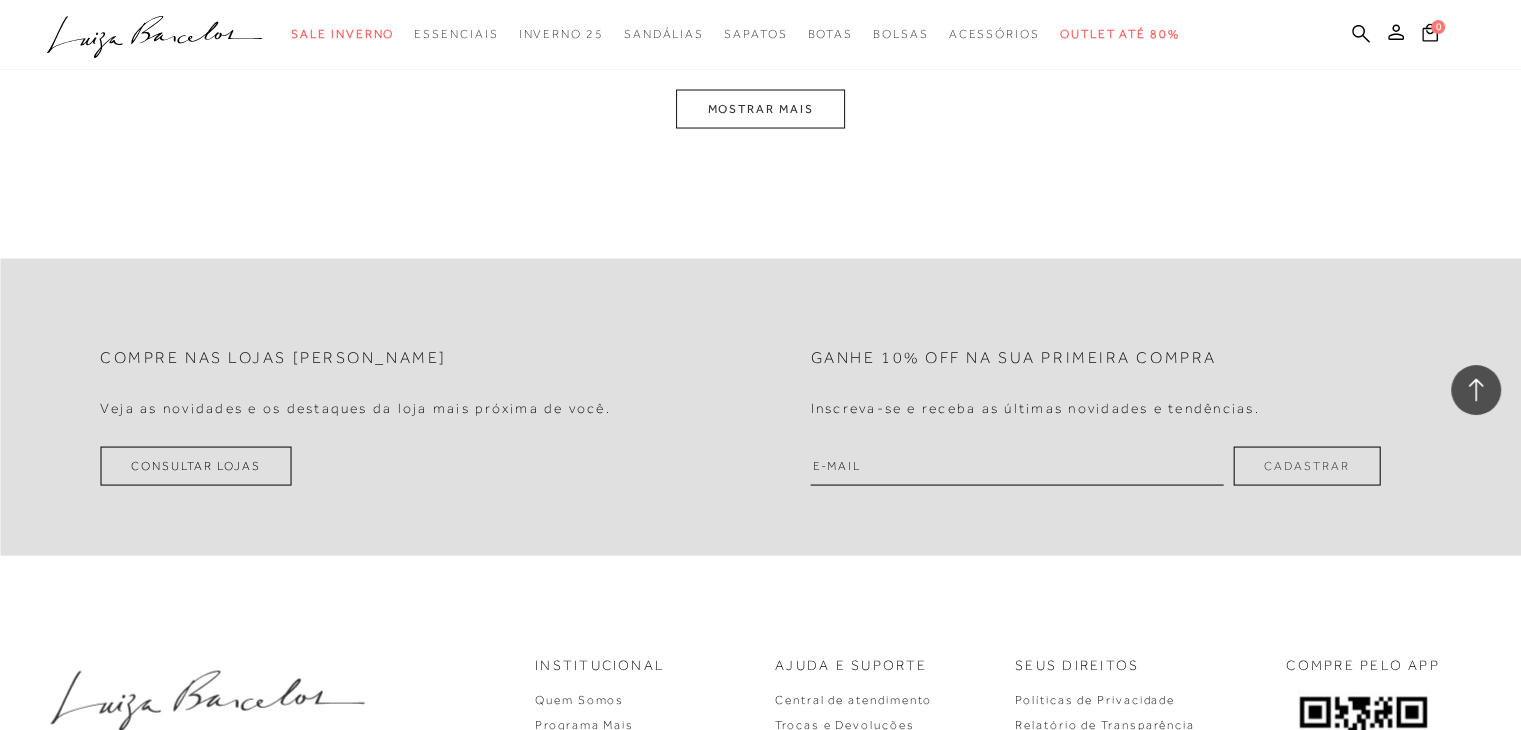 scroll, scrollTop: 33633, scrollLeft: 0, axis: vertical 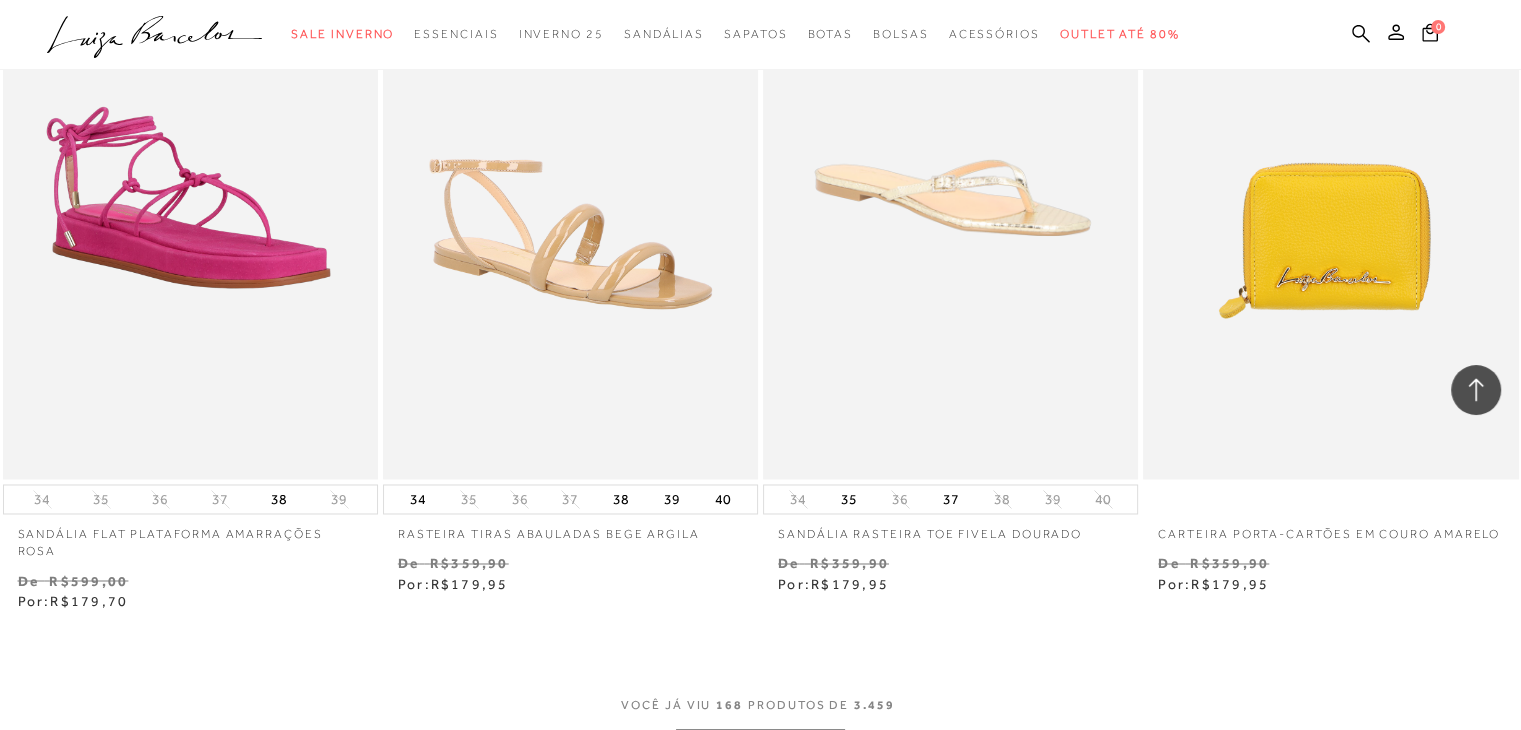 type 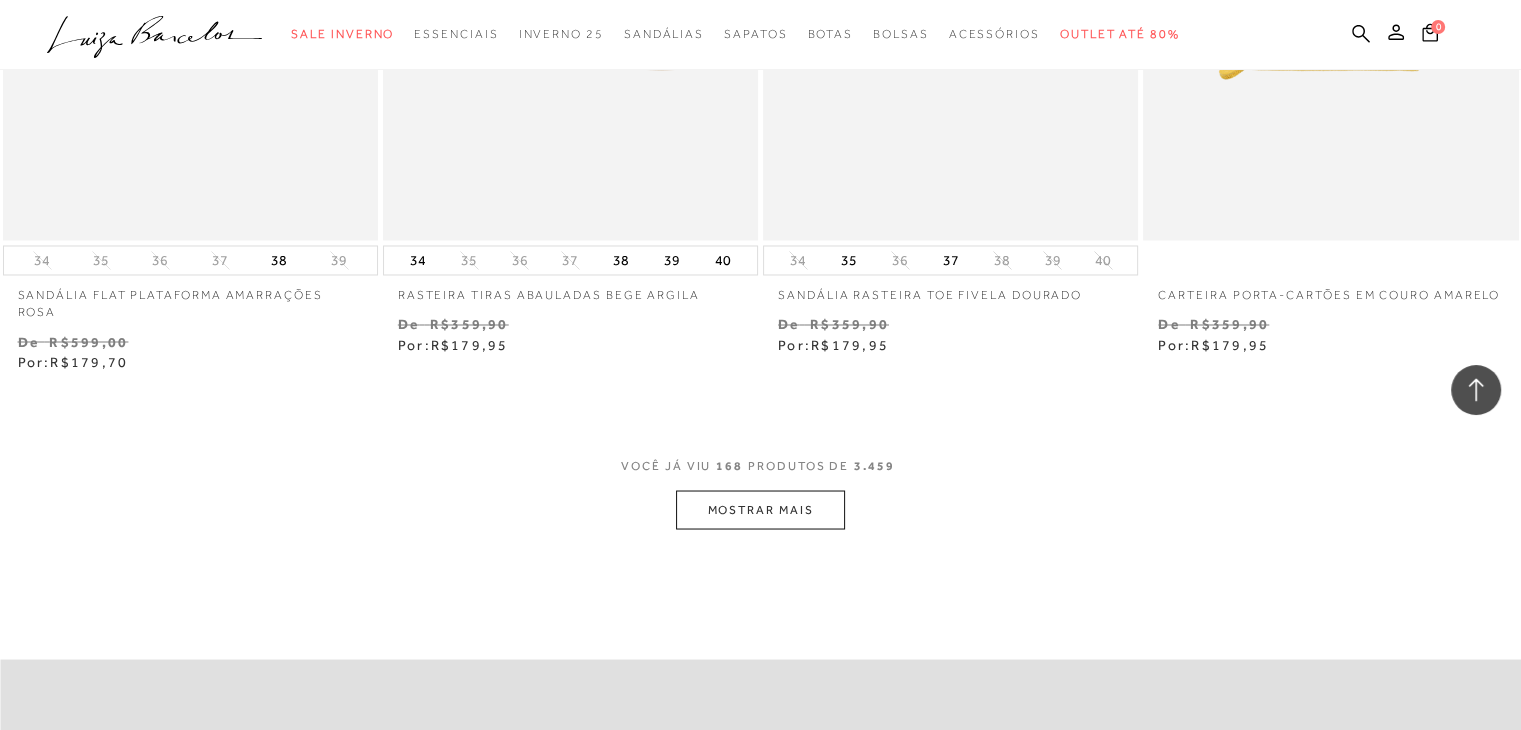 scroll, scrollTop: 33913, scrollLeft: 0, axis: vertical 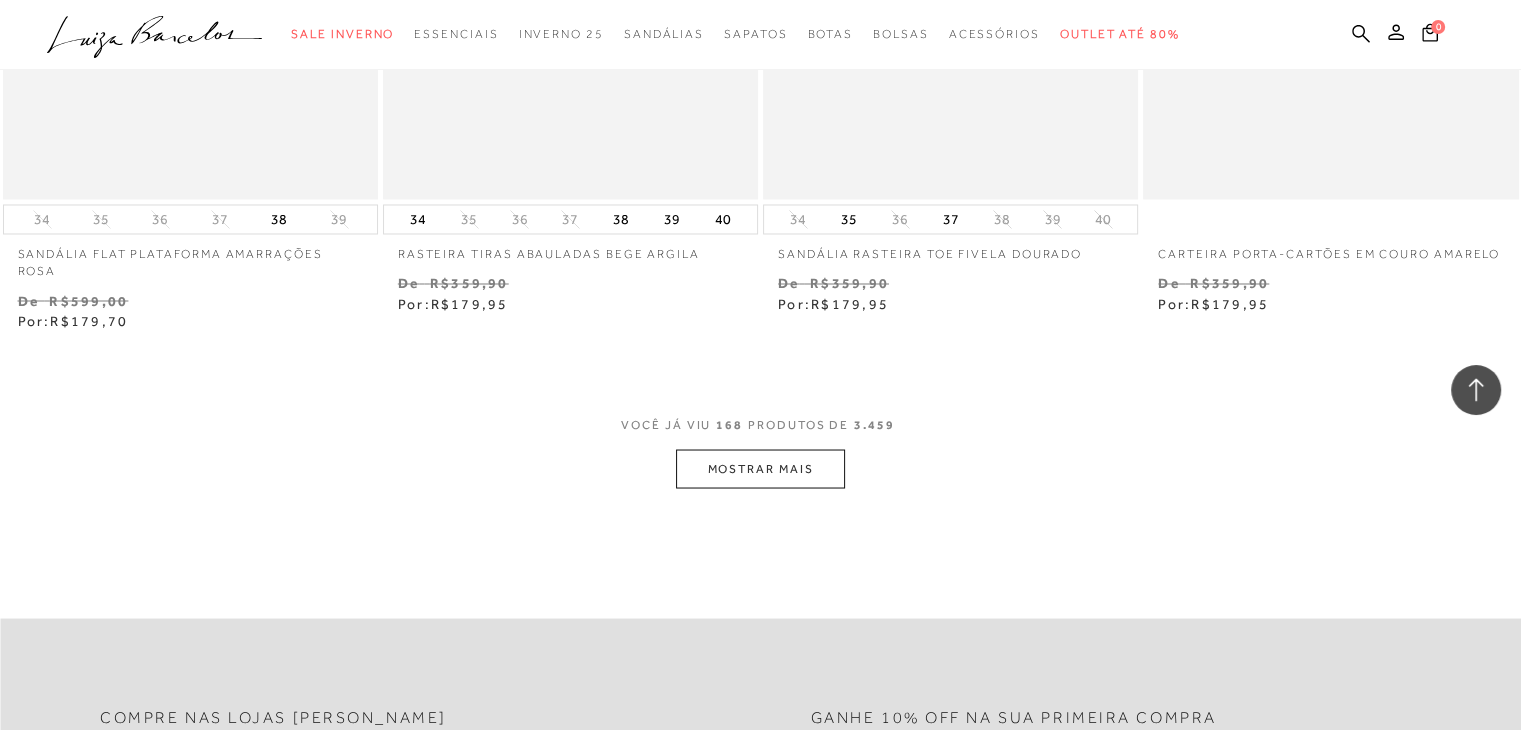 click on "MOSTRAR MAIS" at bounding box center [760, 468] 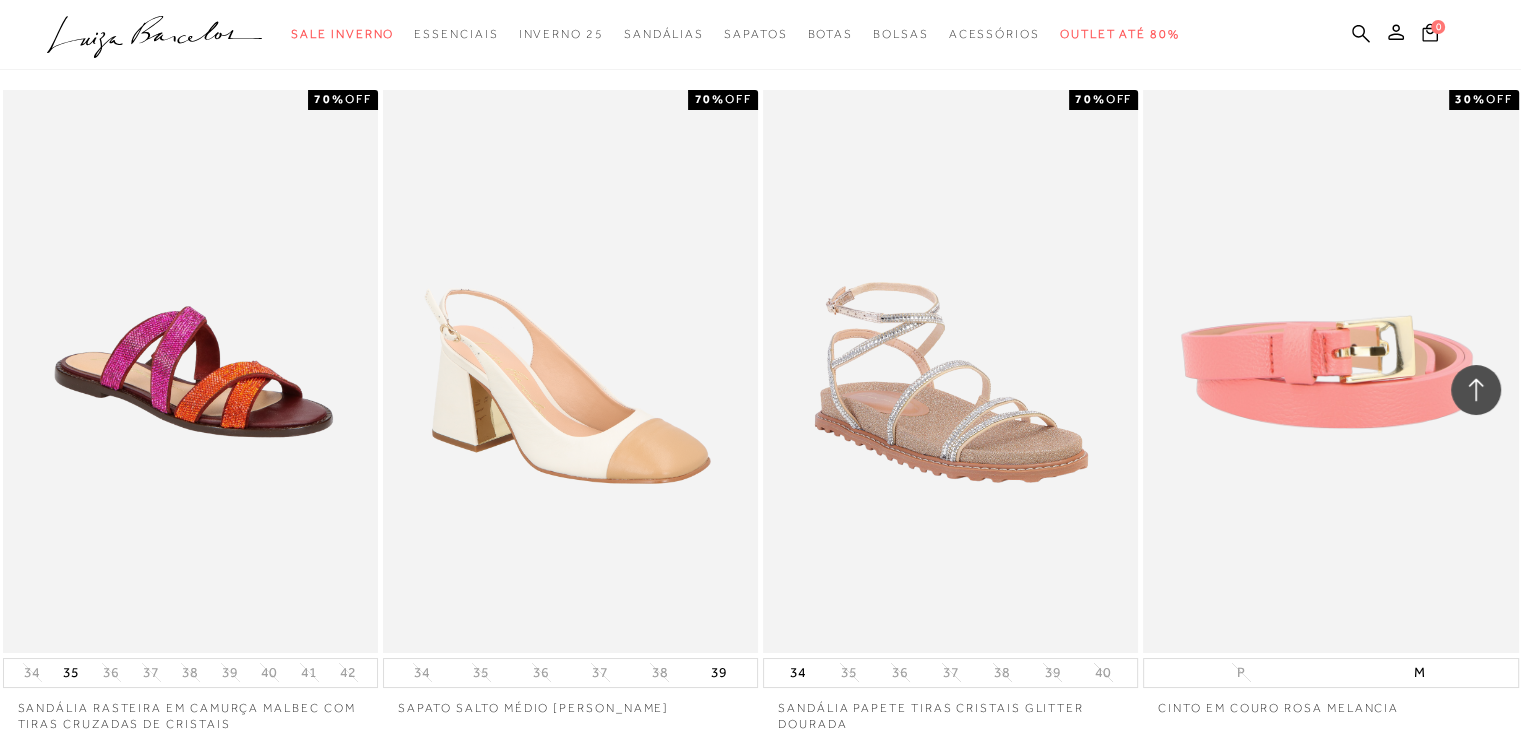 scroll, scrollTop: 38382, scrollLeft: 0, axis: vertical 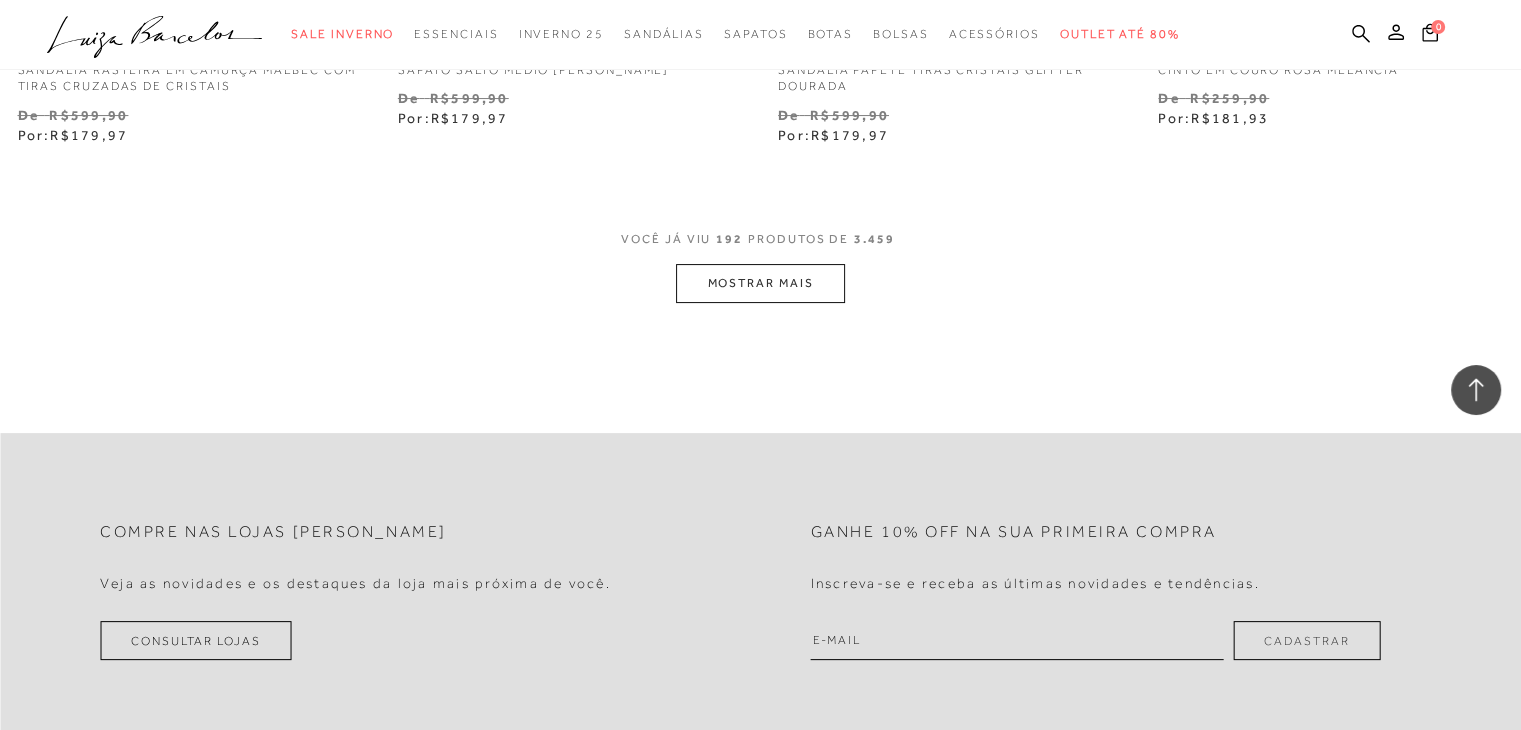 click on "MOSTRAR MAIS" at bounding box center (760, 283) 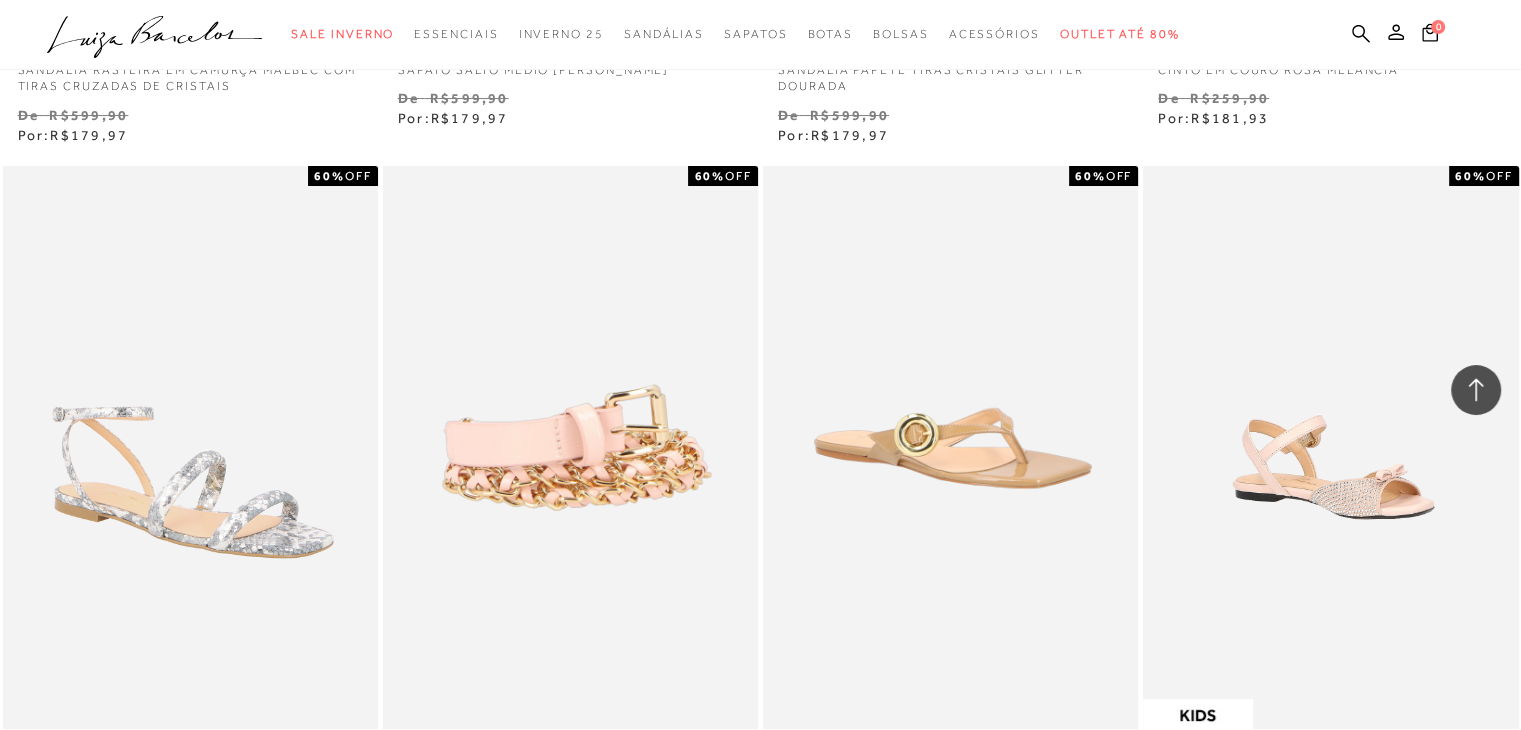scroll, scrollTop: 39020, scrollLeft: 0, axis: vertical 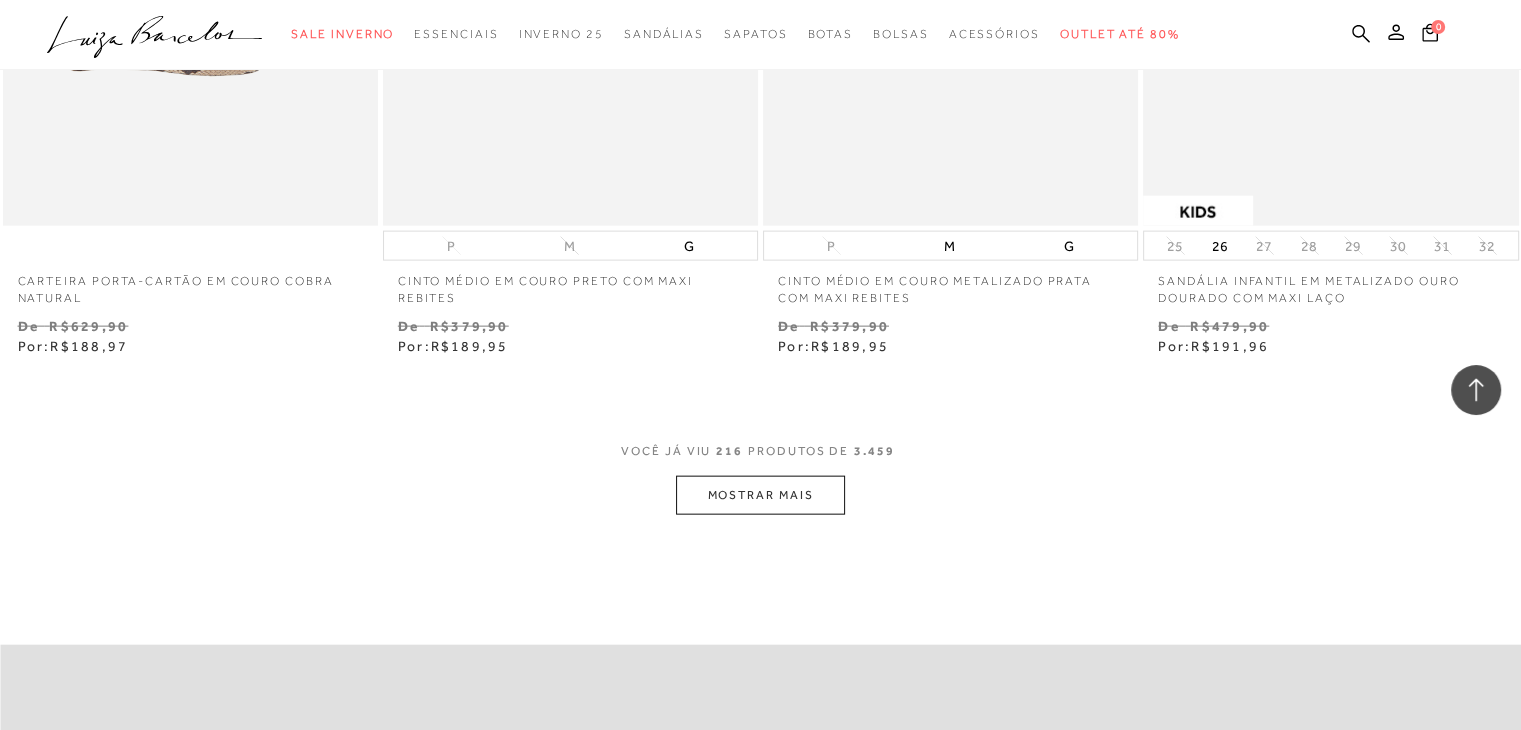 click on "MOSTRAR MAIS" at bounding box center [760, 495] 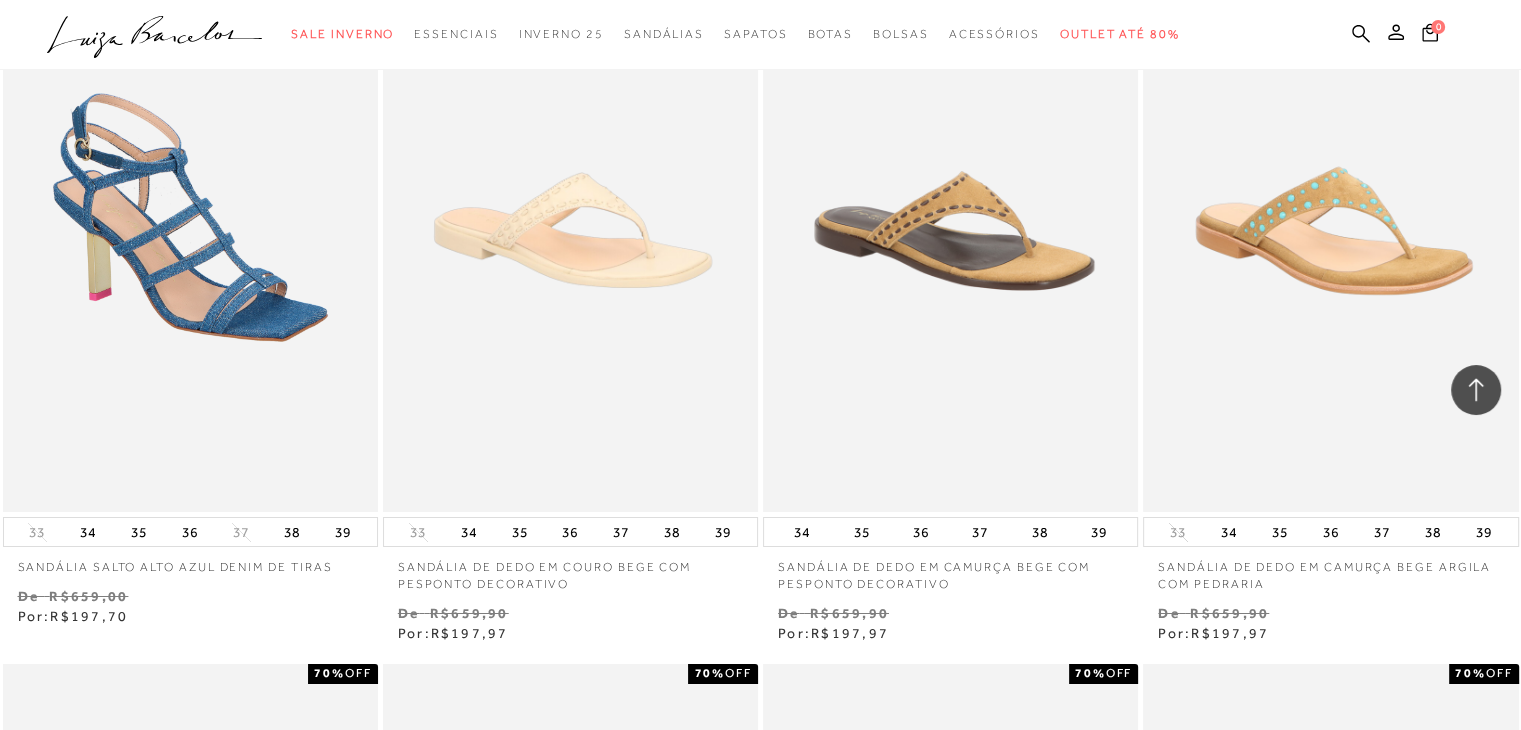 scroll, scrollTop: 45647, scrollLeft: 0, axis: vertical 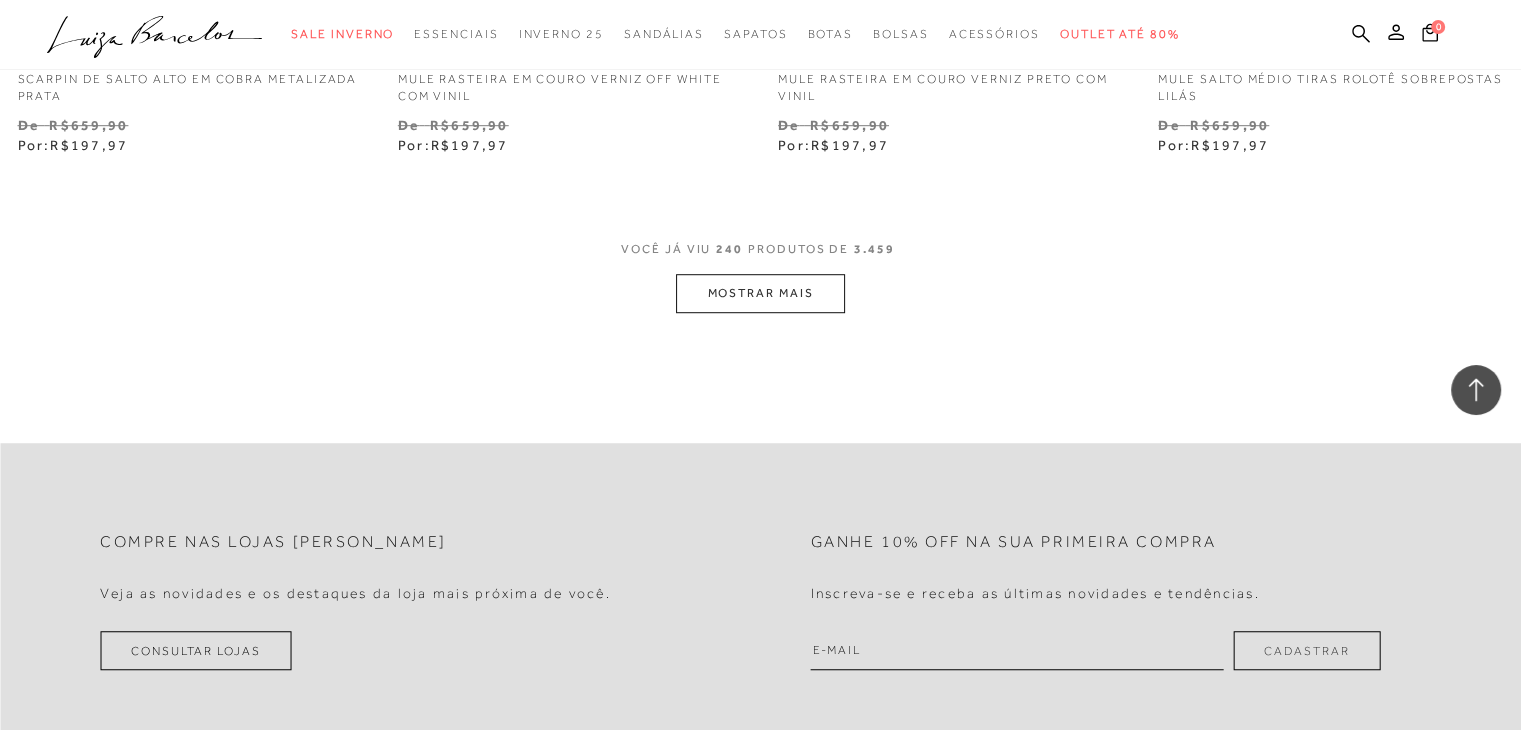 click on "MOSTRAR MAIS" at bounding box center (760, 293) 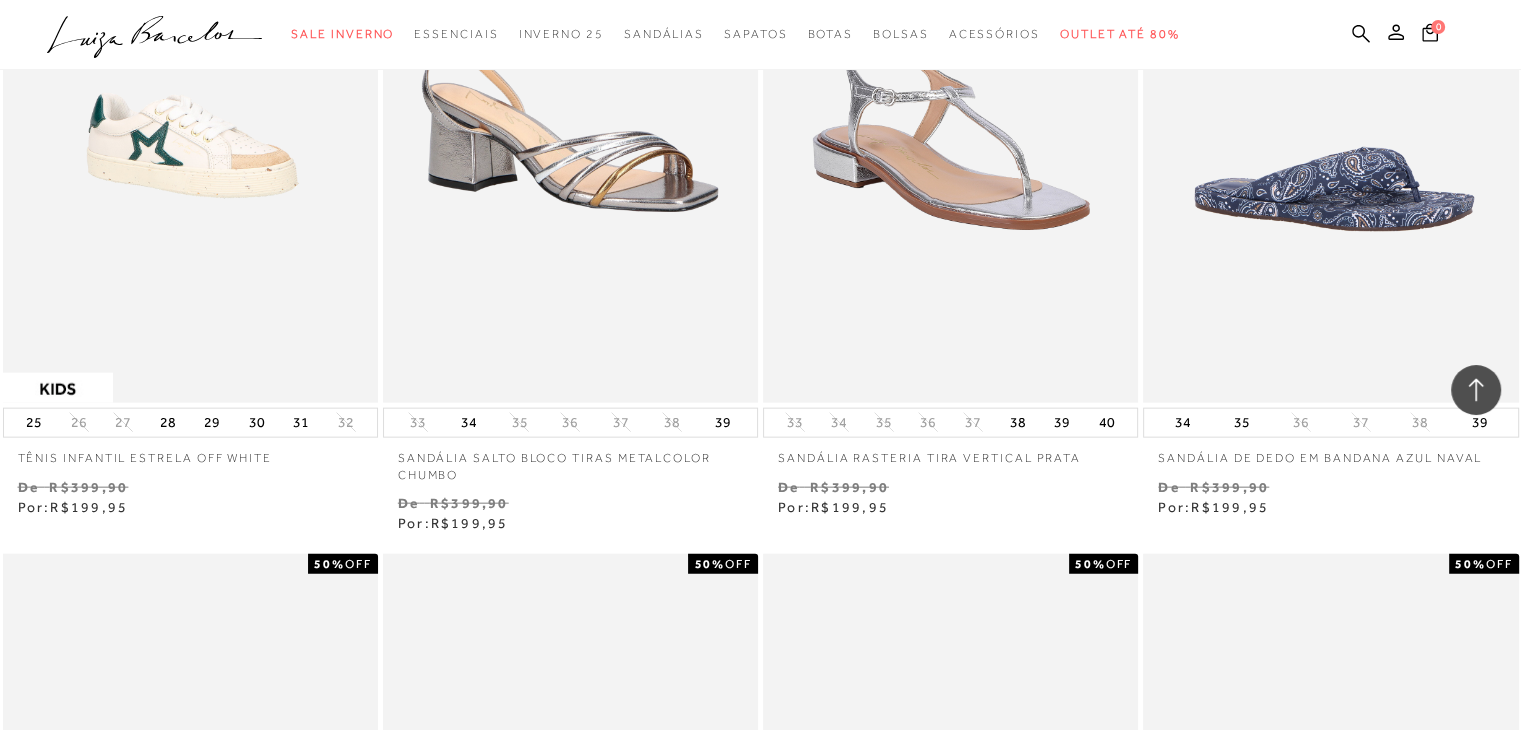 scroll, scrollTop: 50754, scrollLeft: 0, axis: vertical 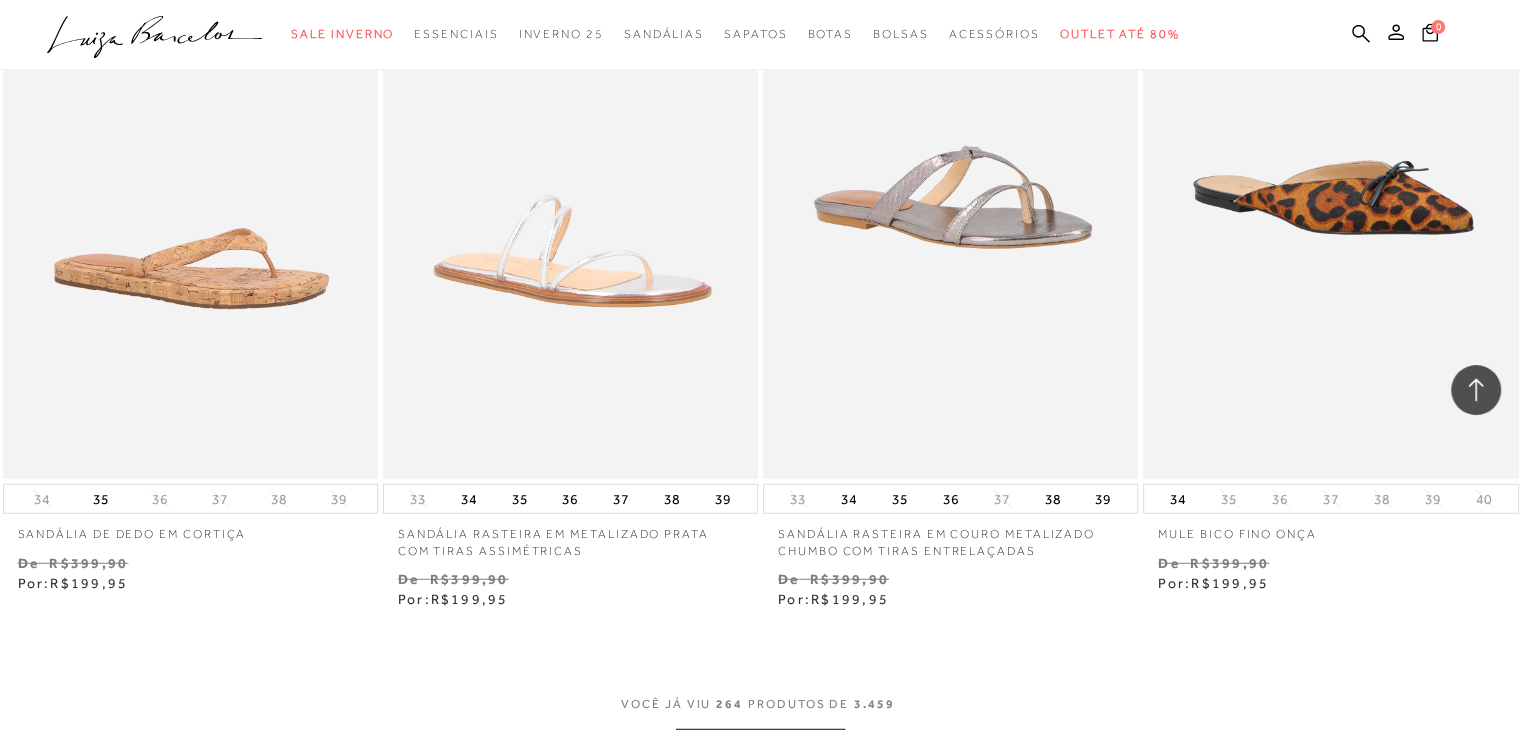 click on "MOSTRAR MAIS" at bounding box center [760, 748] 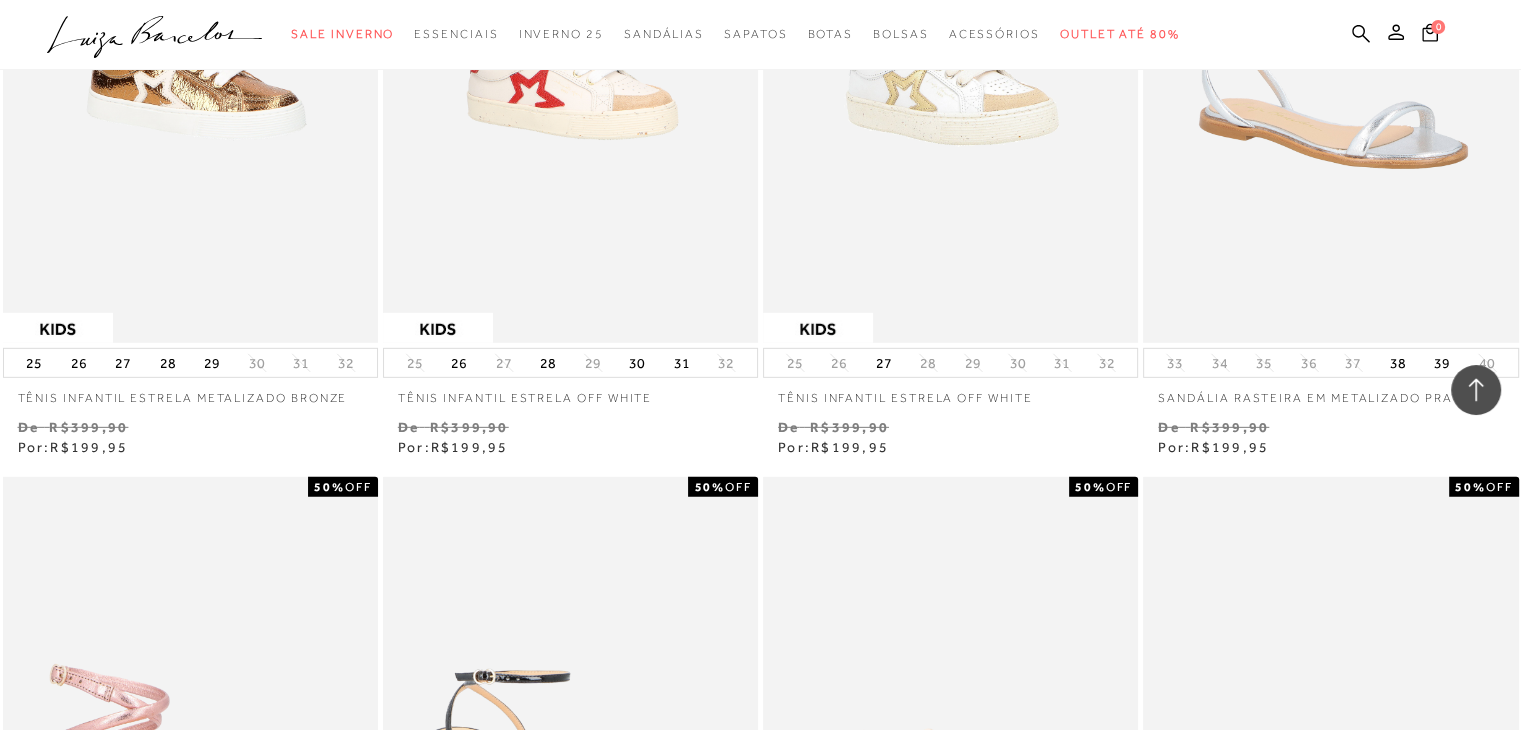 scroll, scrollTop: 0, scrollLeft: 0, axis: both 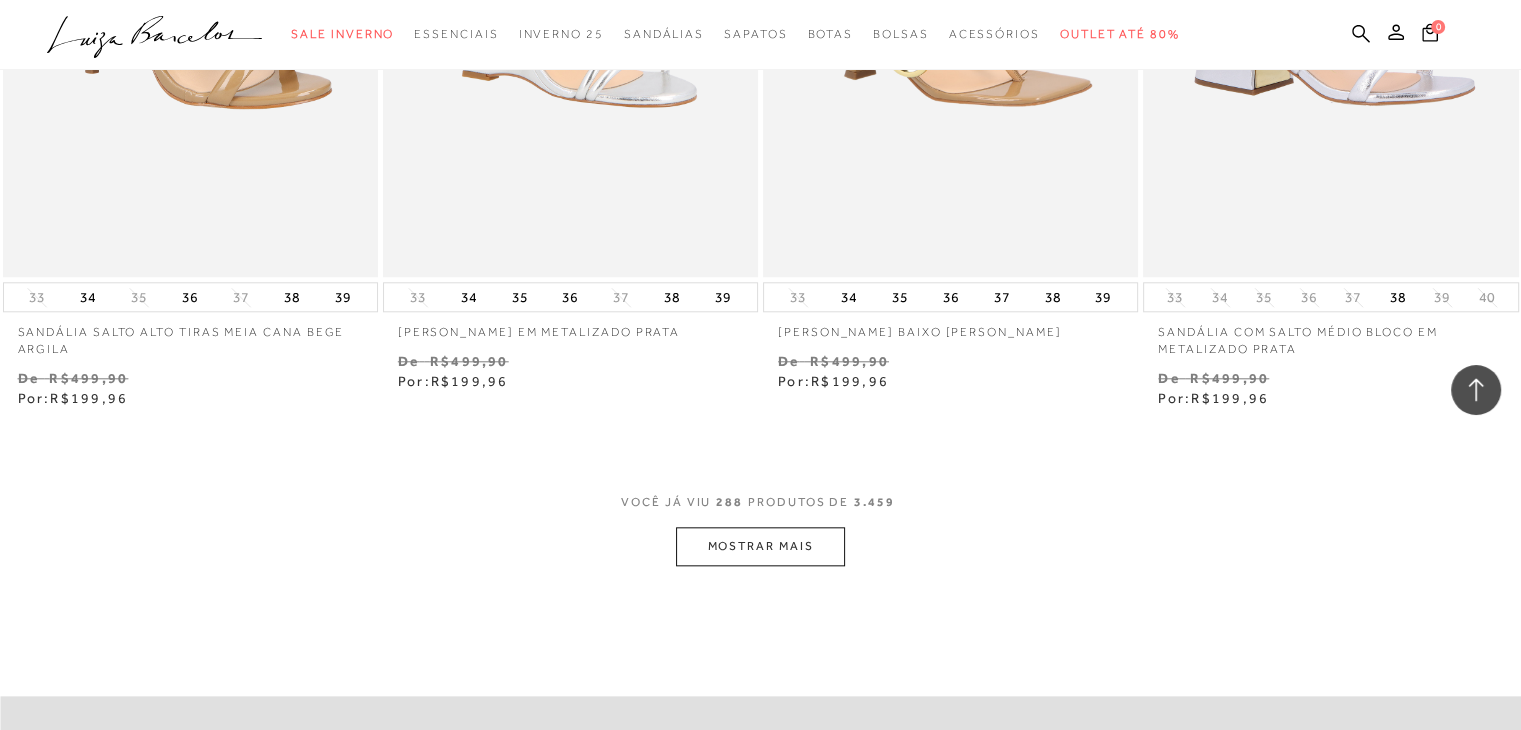 click on "MOSTRAR MAIS" at bounding box center (760, 546) 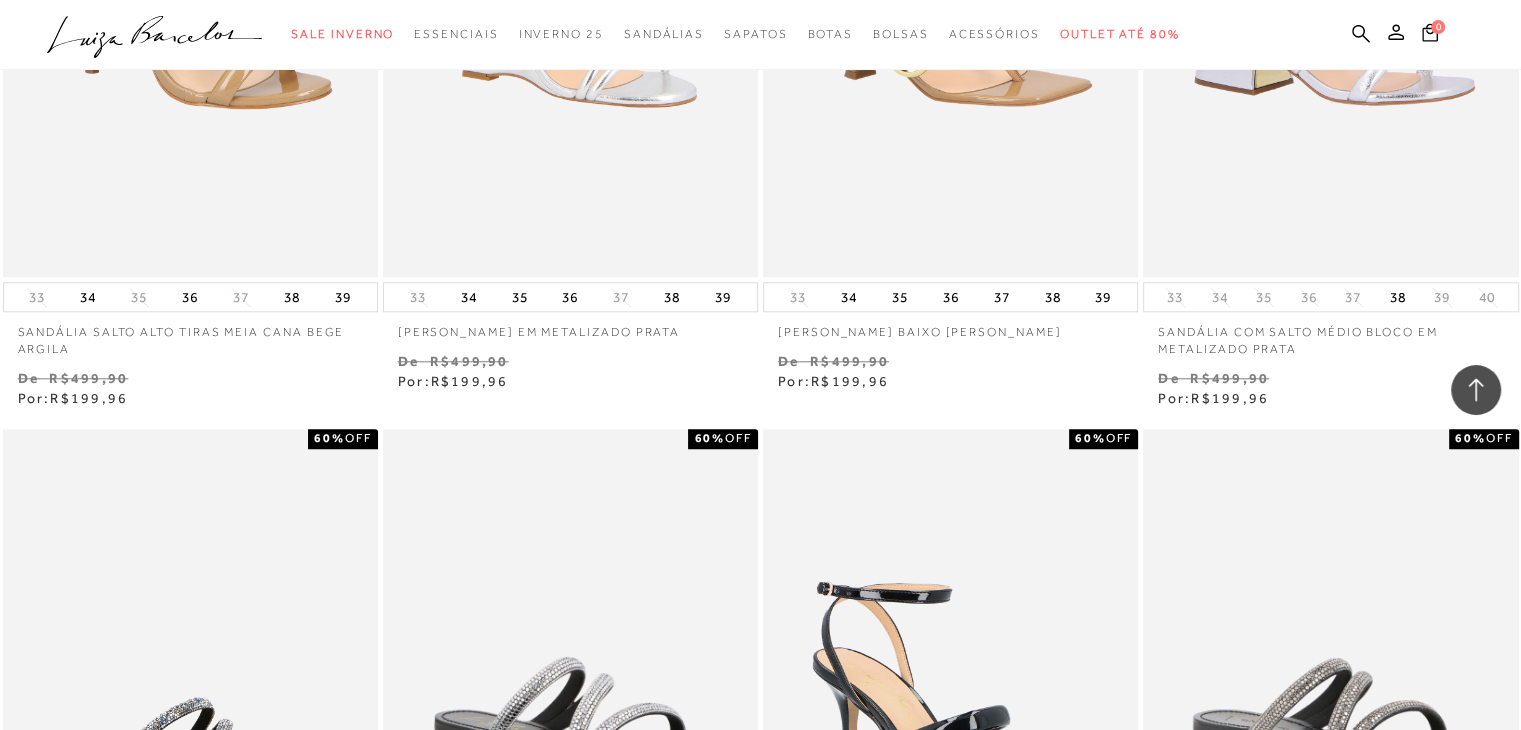 scroll, scrollTop: 55861, scrollLeft: 0, axis: vertical 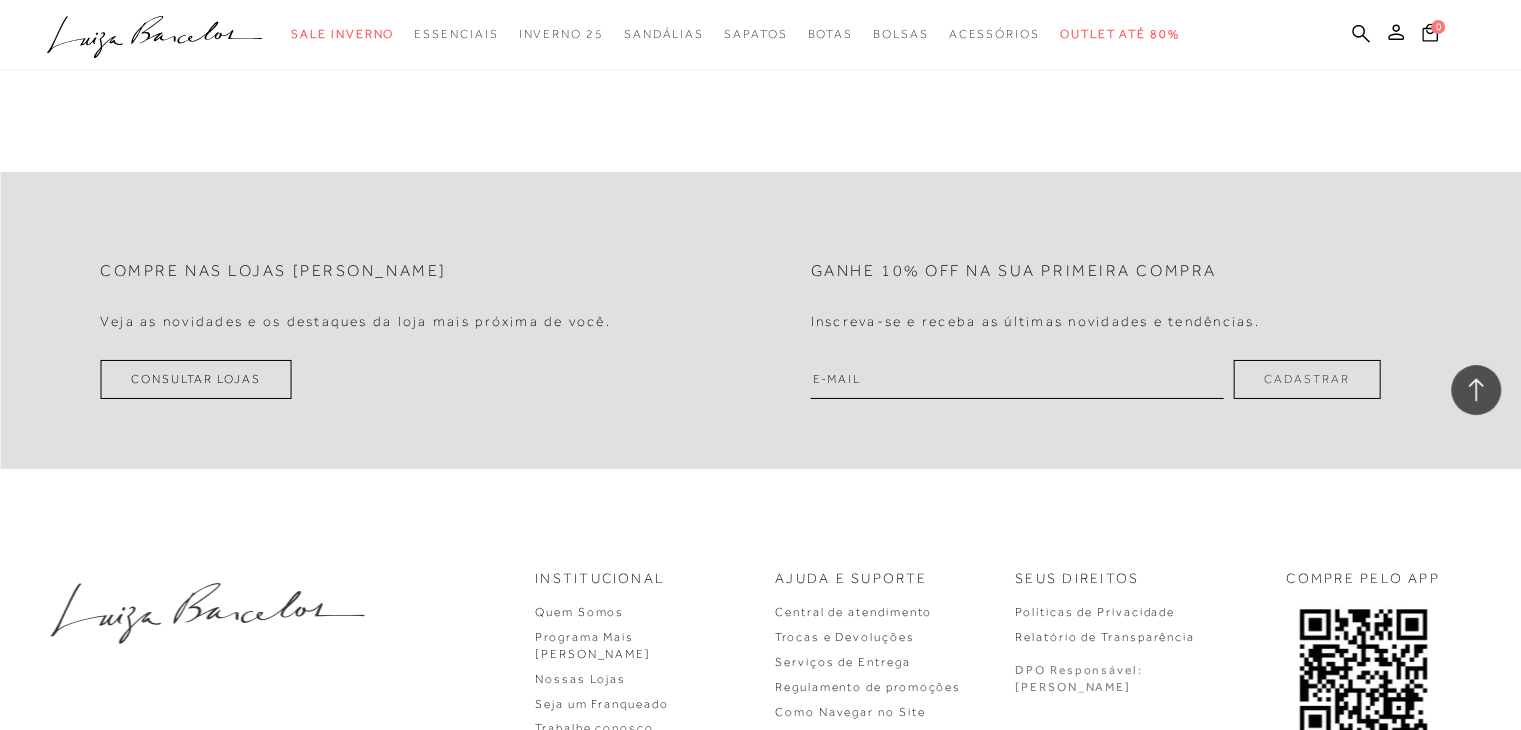 type 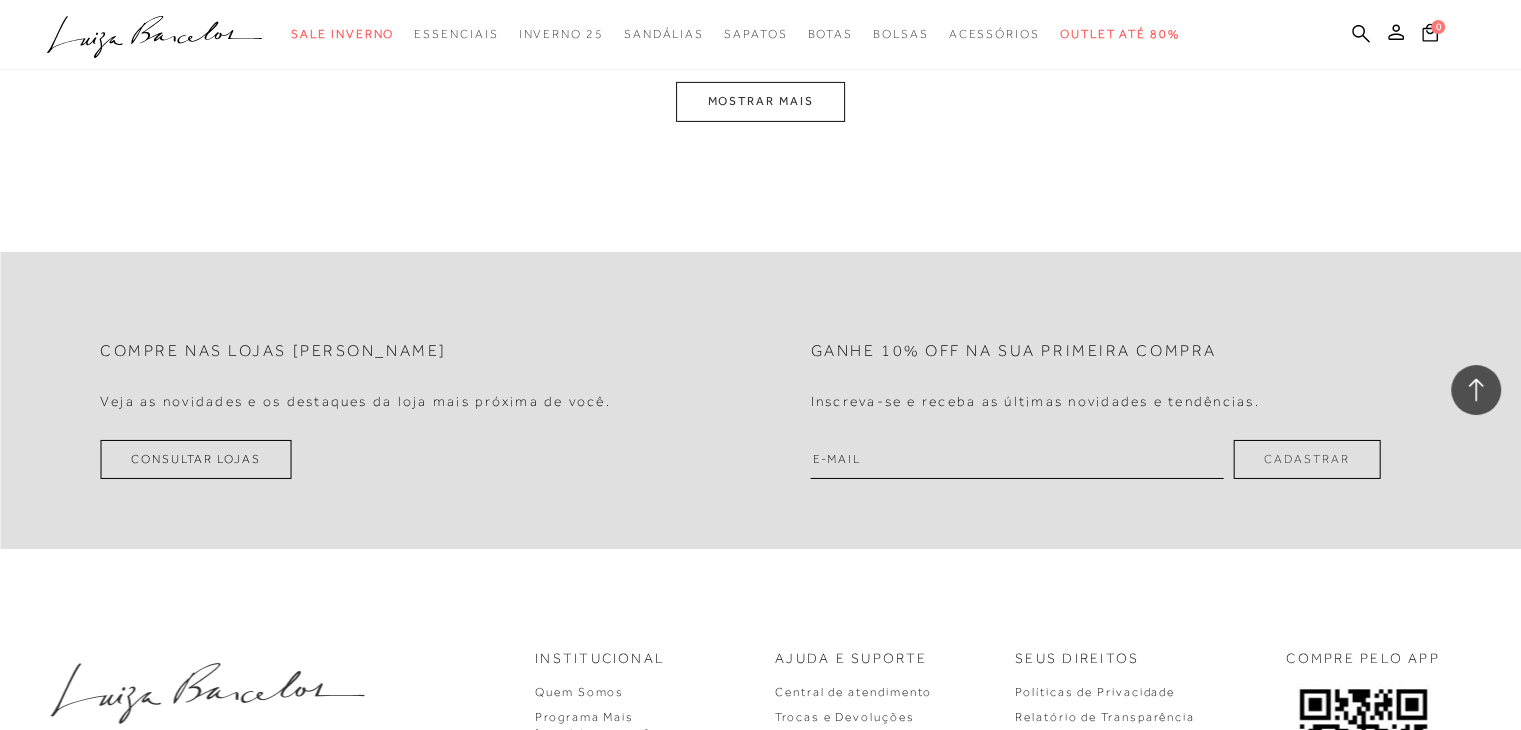 scroll, scrollTop: 59912, scrollLeft: 0, axis: vertical 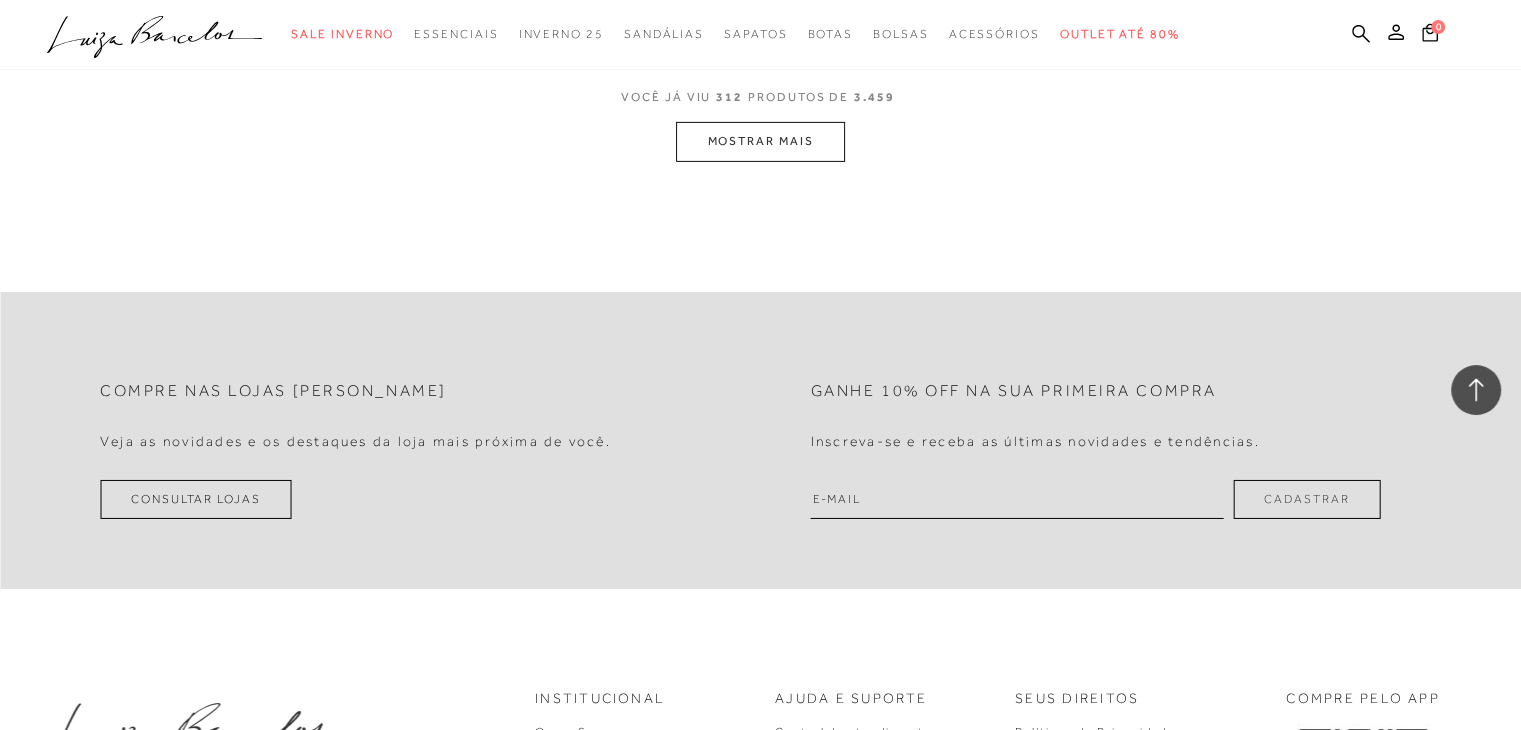 click on "MOSTRAR MAIS" at bounding box center [760, 141] 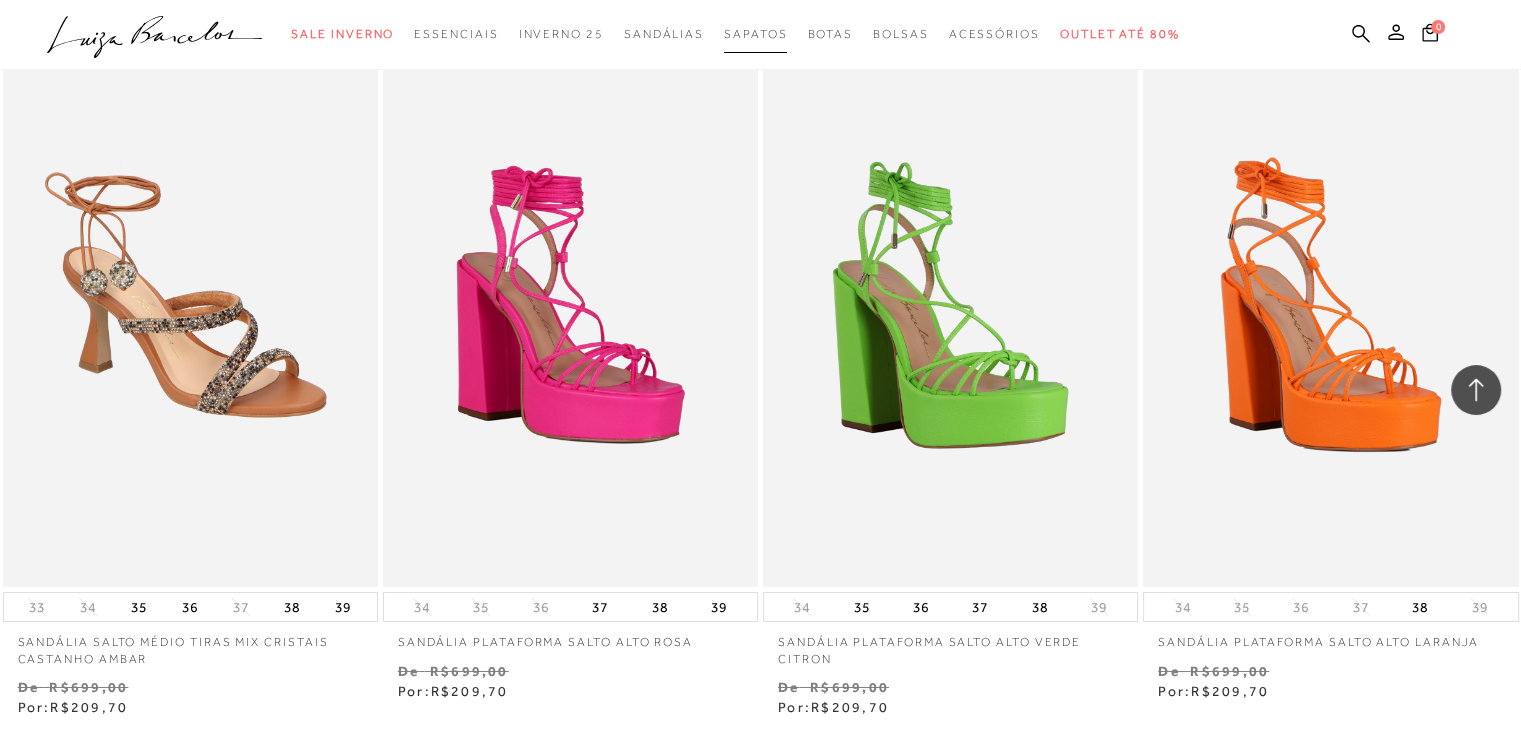 scroll, scrollTop: 64196, scrollLeft: 0, axis: vertical 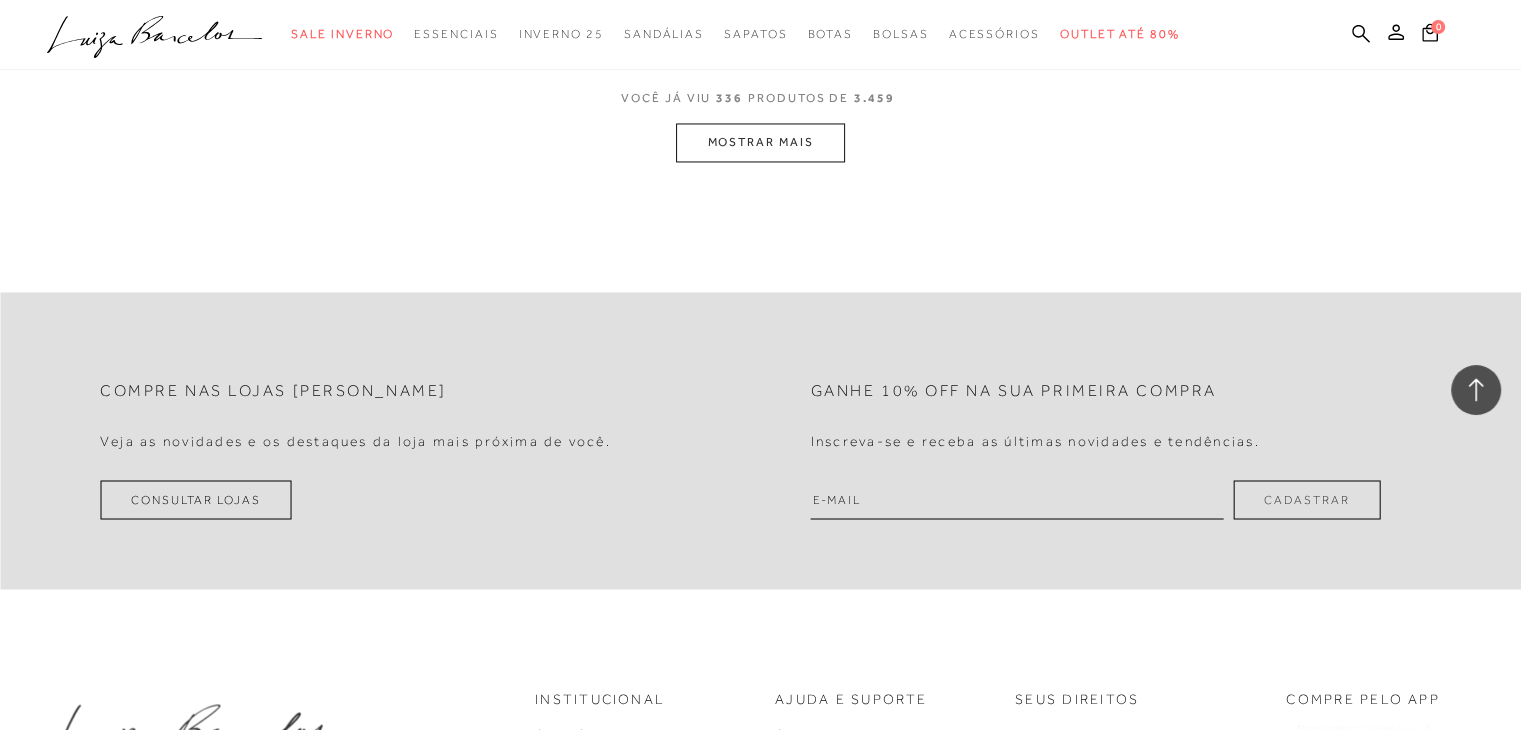 click on "MOSTRAR MAIS" at bounding box center (760, 142) 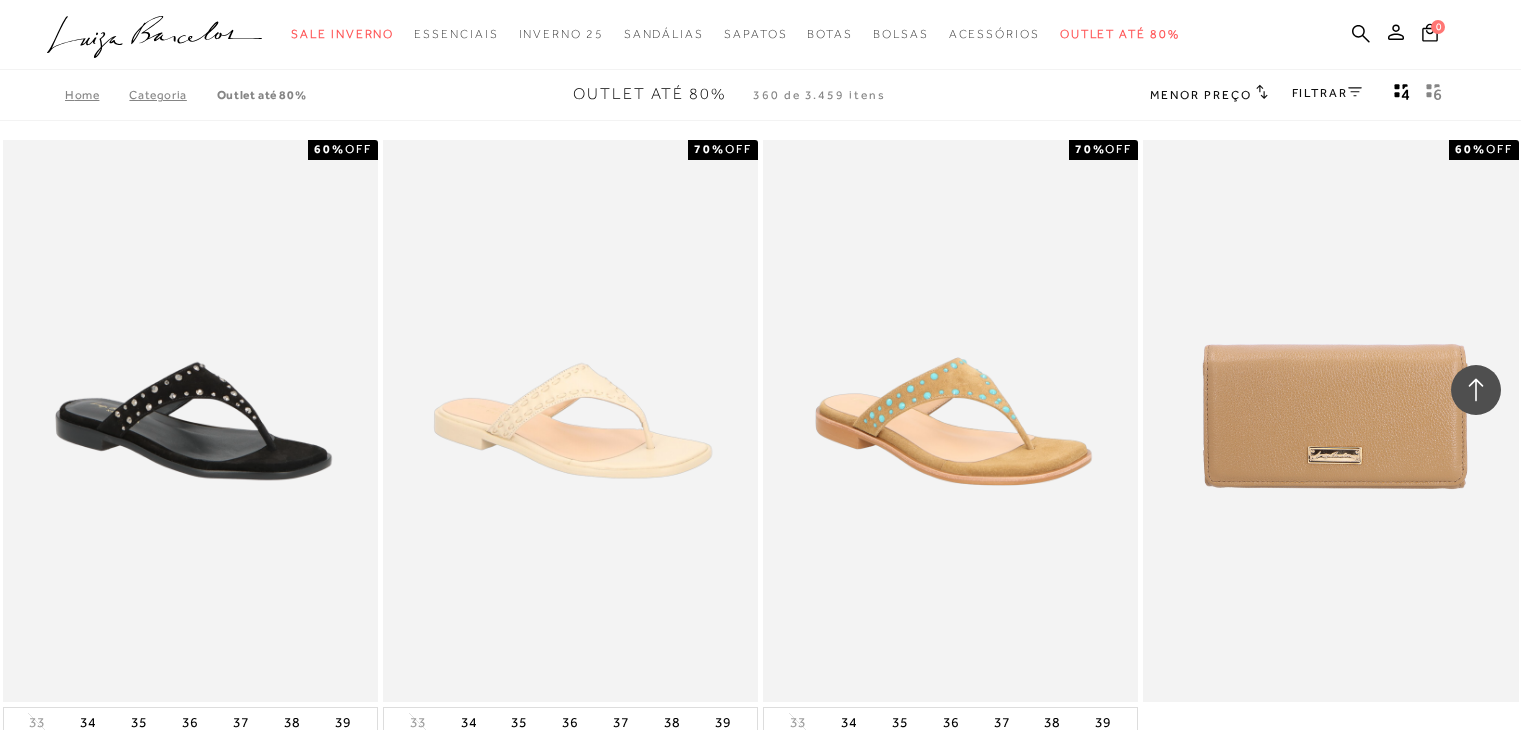 scroll, scrollTop: 68480, scrollLeft: 0, axis: vertical 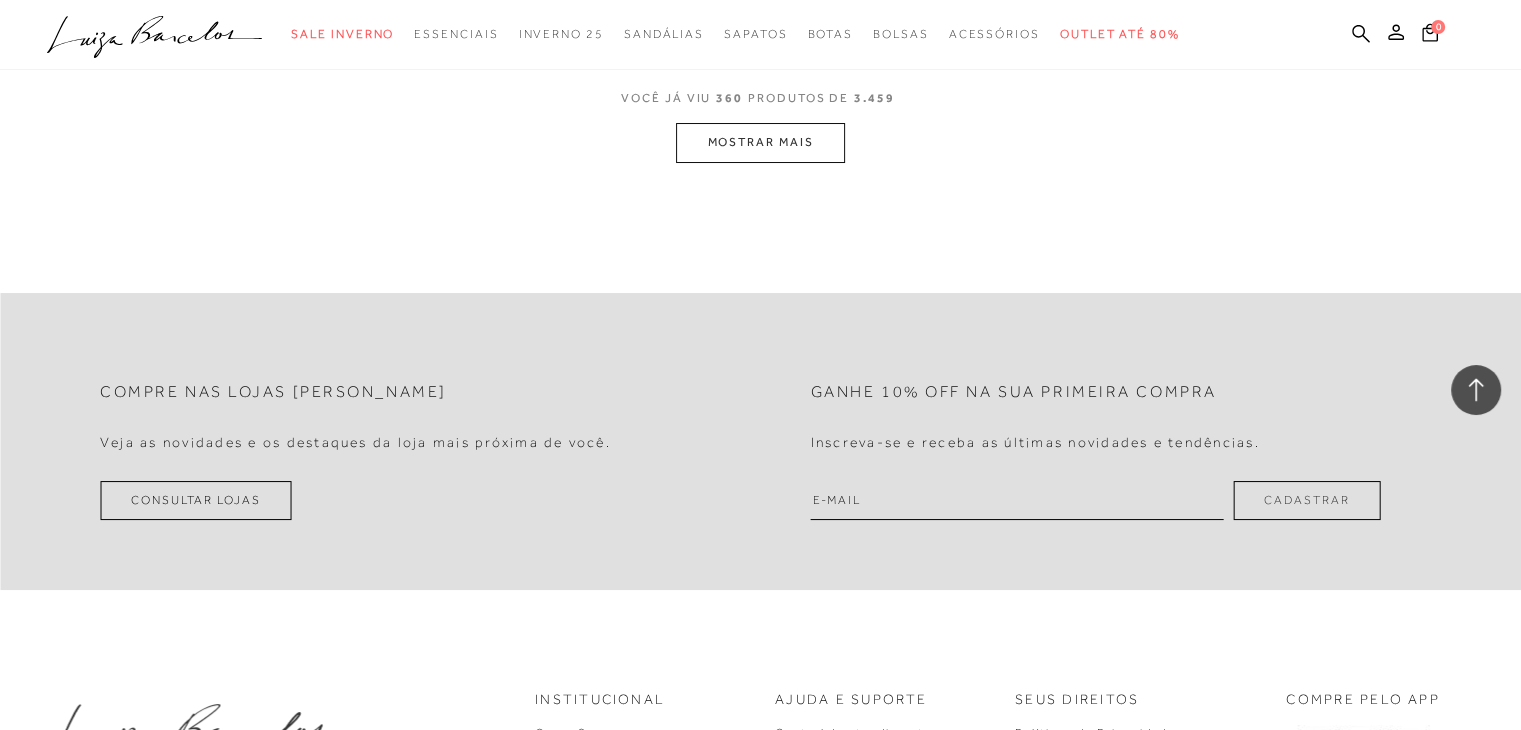 click on "MOSTRAR MAIS" at bounding box center [760, 142] 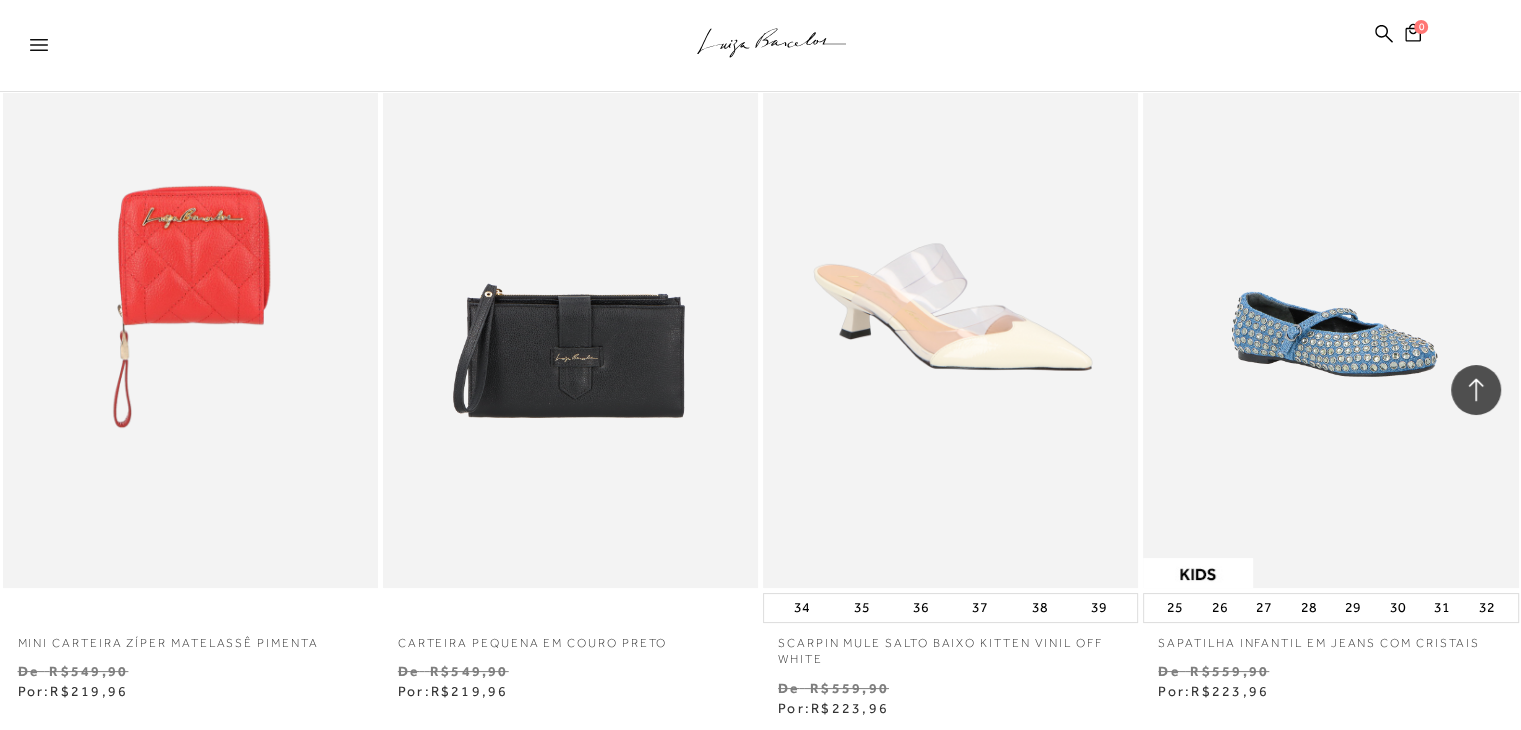 click on "Página da coleção de Outlet até 80% está carregada
.a{fill-rule:evenodd;stroke:#000!important;stroke-width:0!important;}
Faça login e acesse sua conta!
ENTRAR
MAIS LUIZA" at bounding box center [760, -68115] 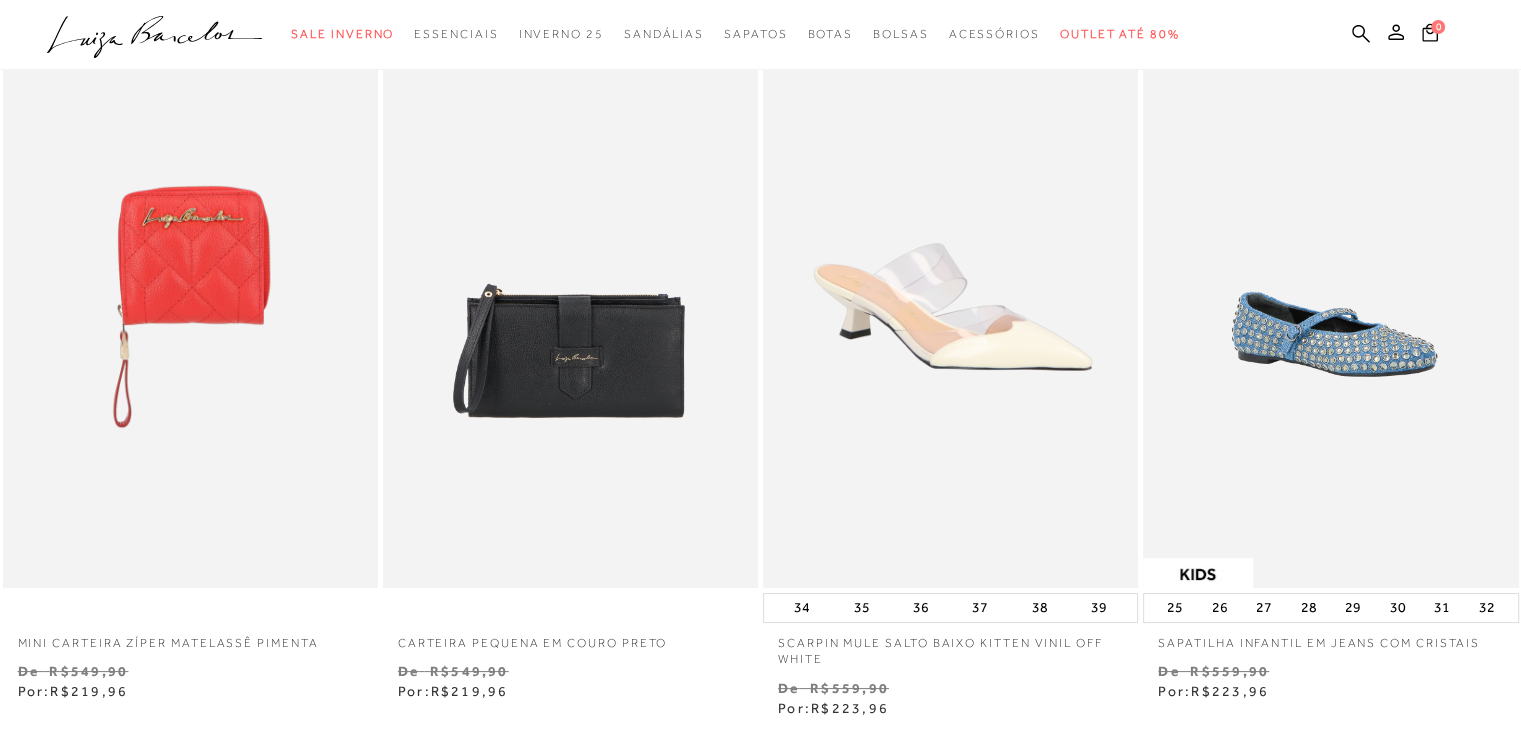 scroll, scrollTop: 2553, scrollLeft: 0, axis: vertical 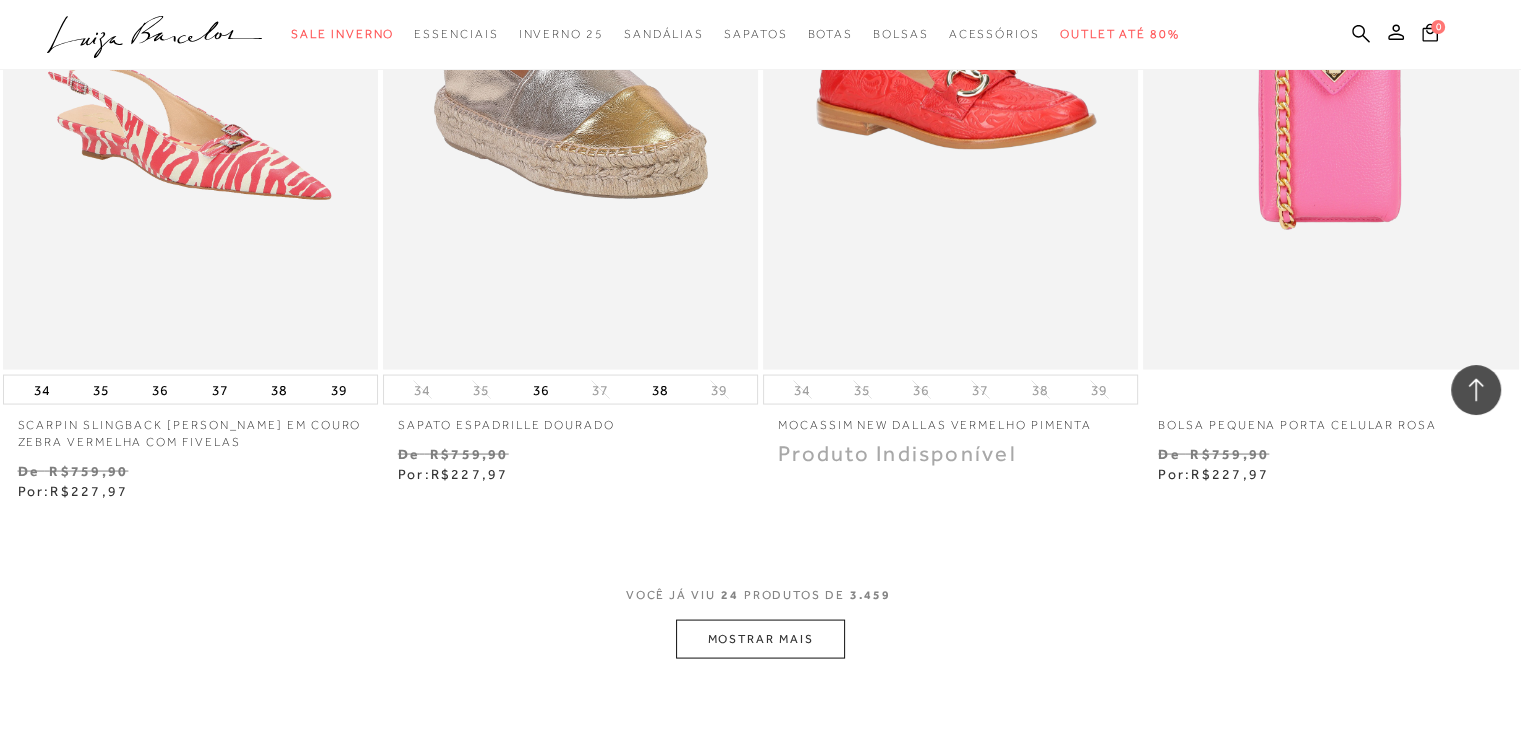 click on "MOSTRAR MAIS" at bounding box center (760, 639) 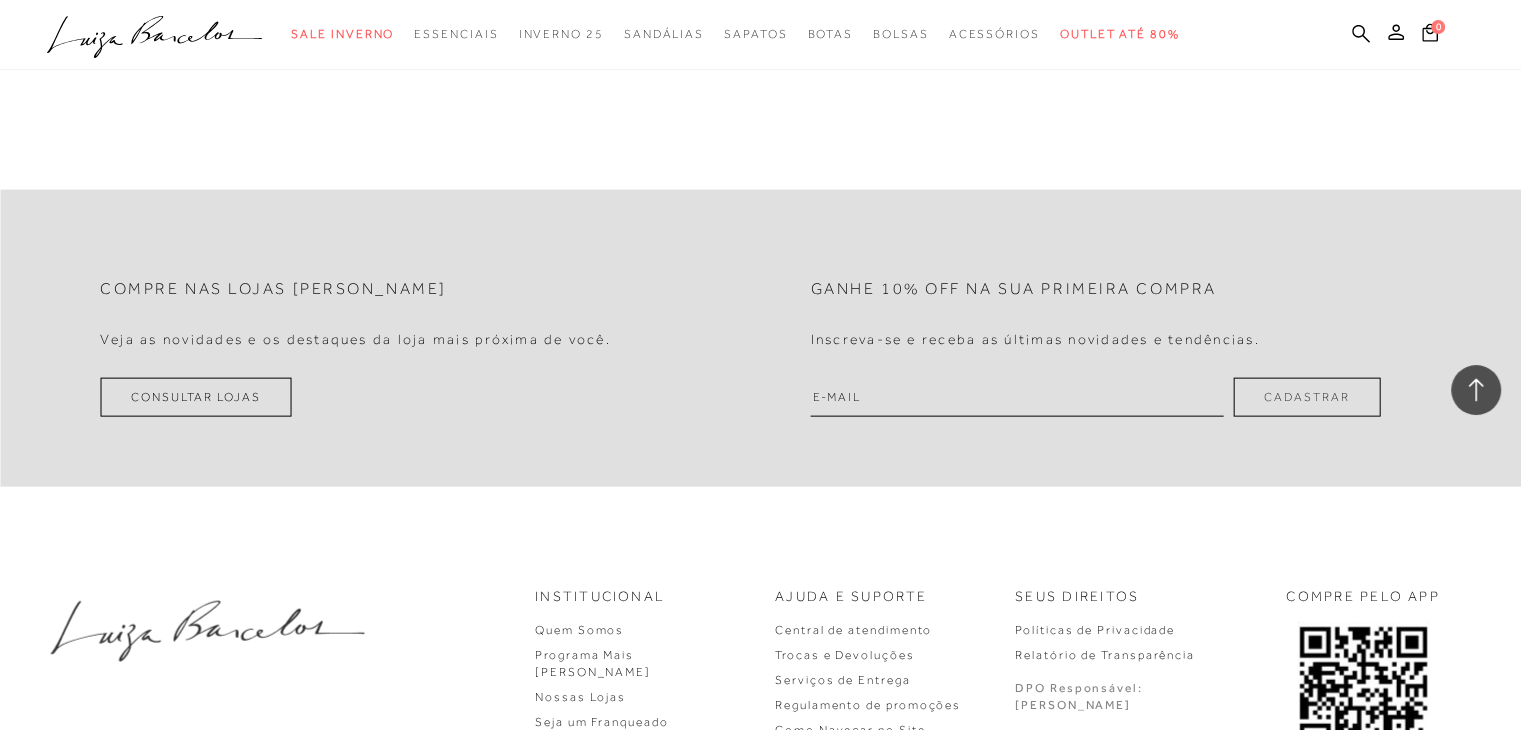 scroll, scrollTop: 72268, scrollLeft: 0, axis: vertical 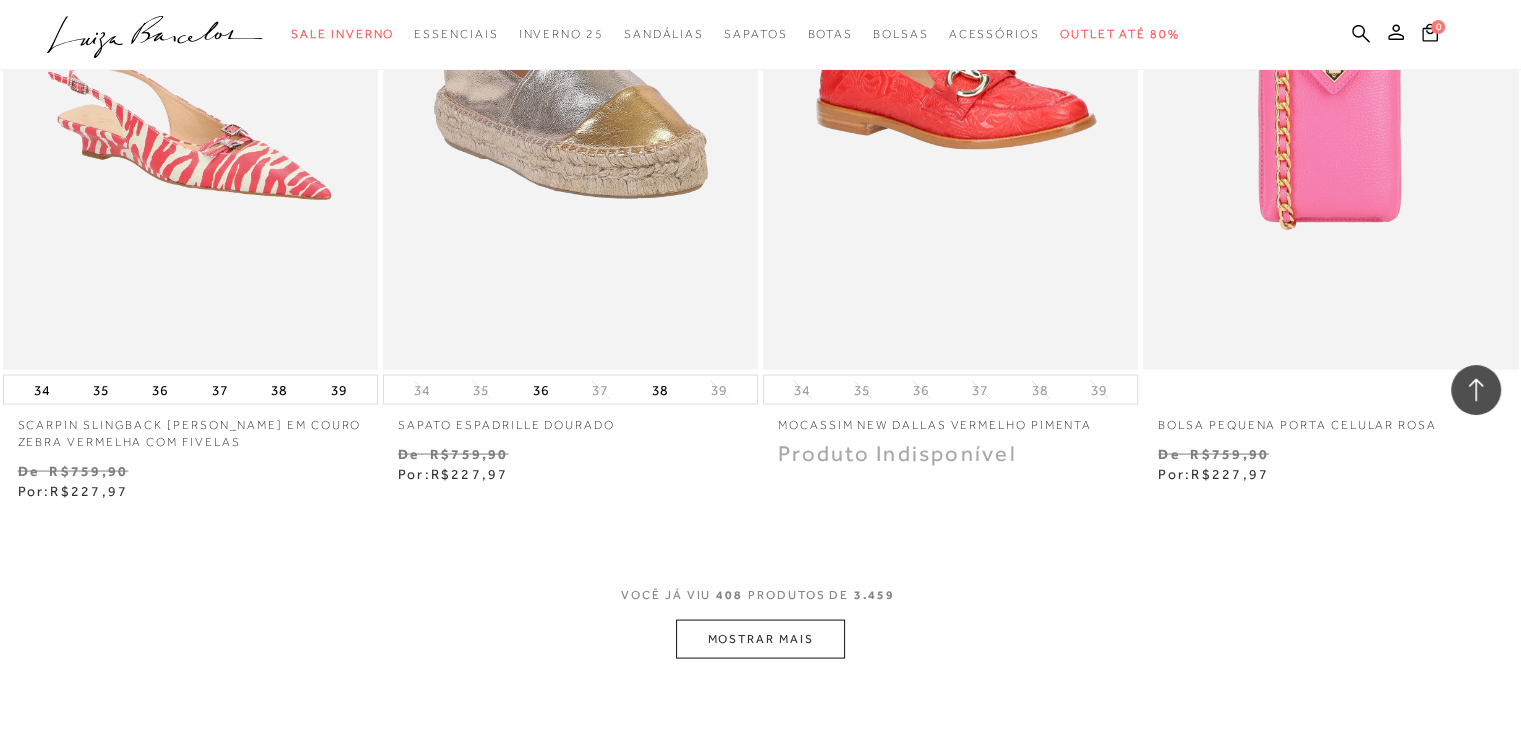 click on "MOSTRAR MAIS" at bounding box center (760, 639) 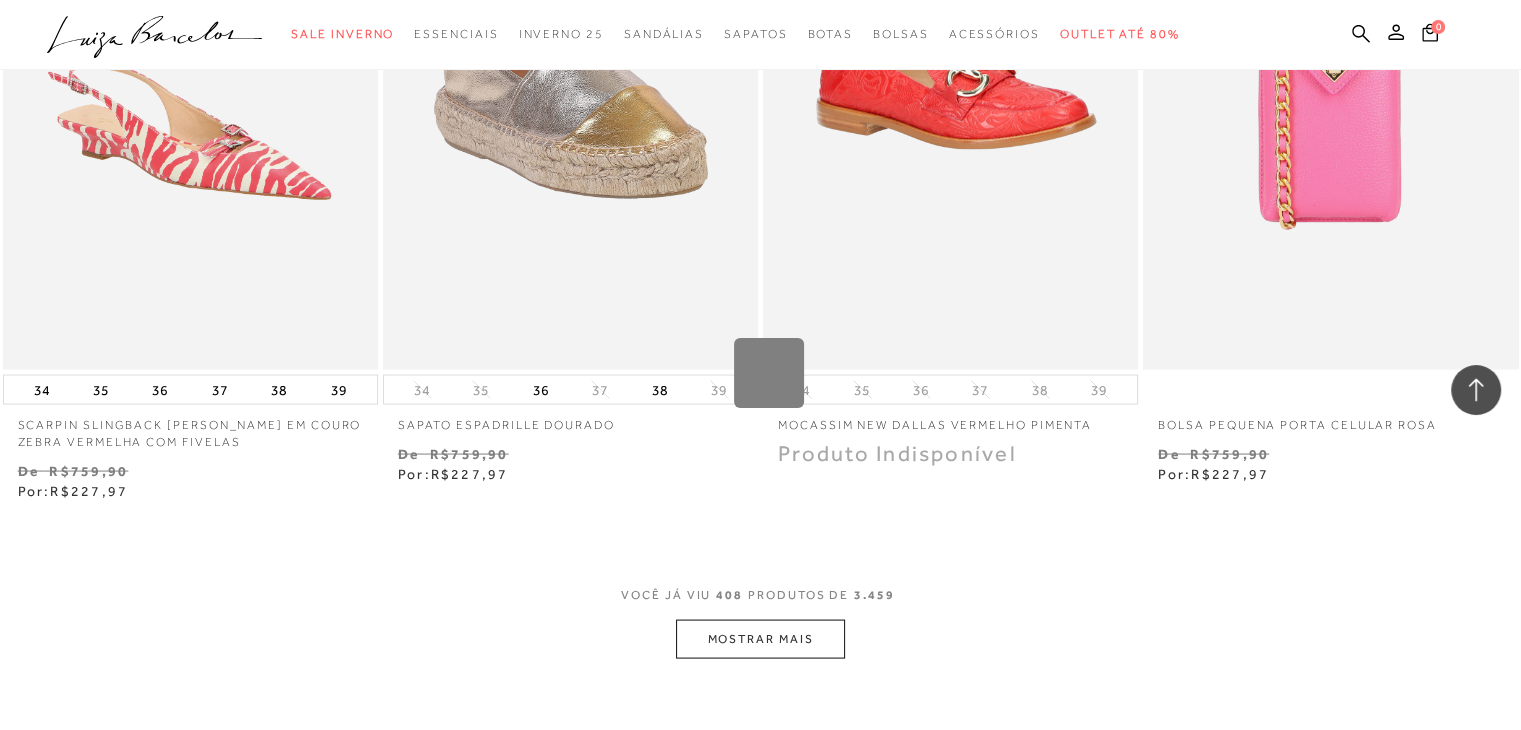 click on "MOSTRAR MAIS" at bounding box center [760, 639] 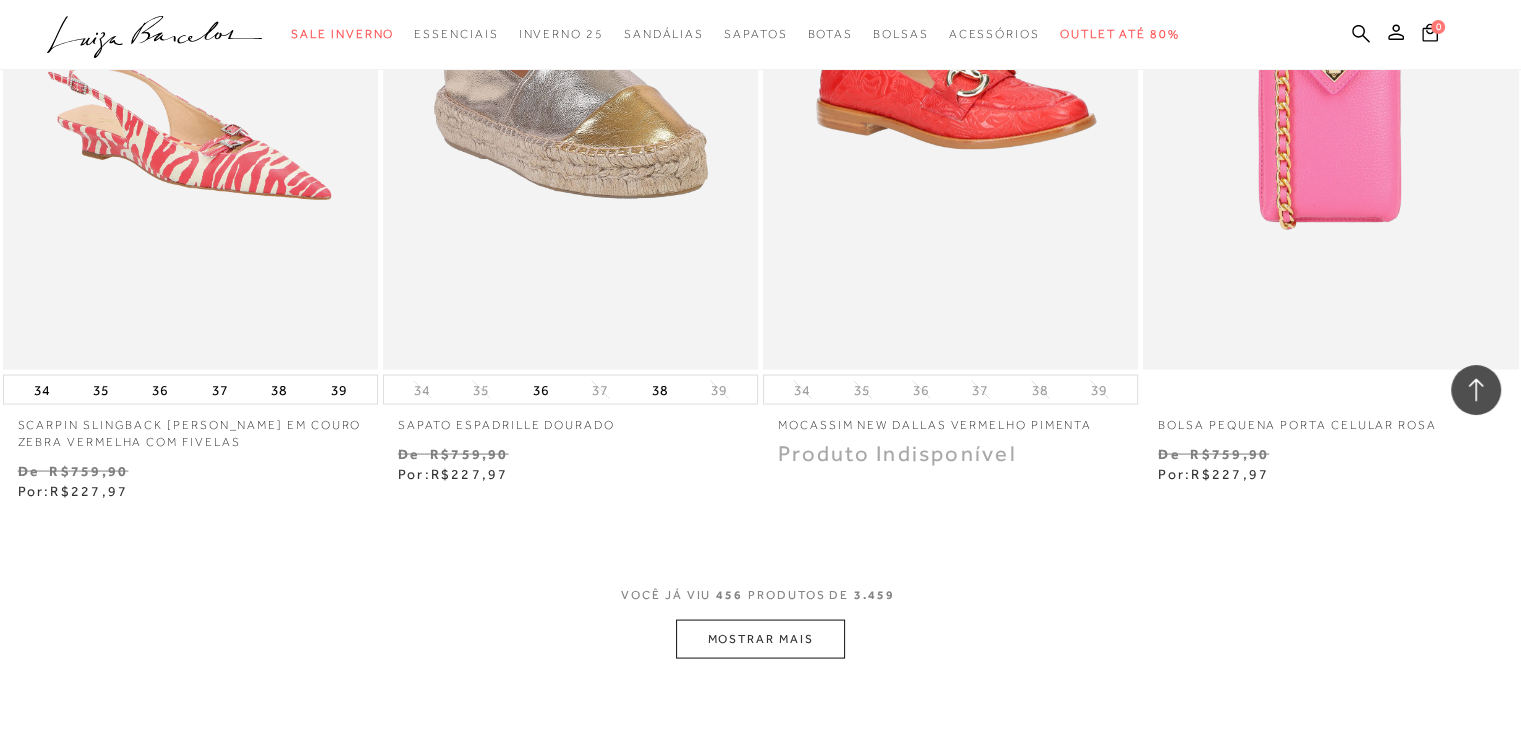 click on "MOSTRAR MAIS" at bounding box center [760, 639] 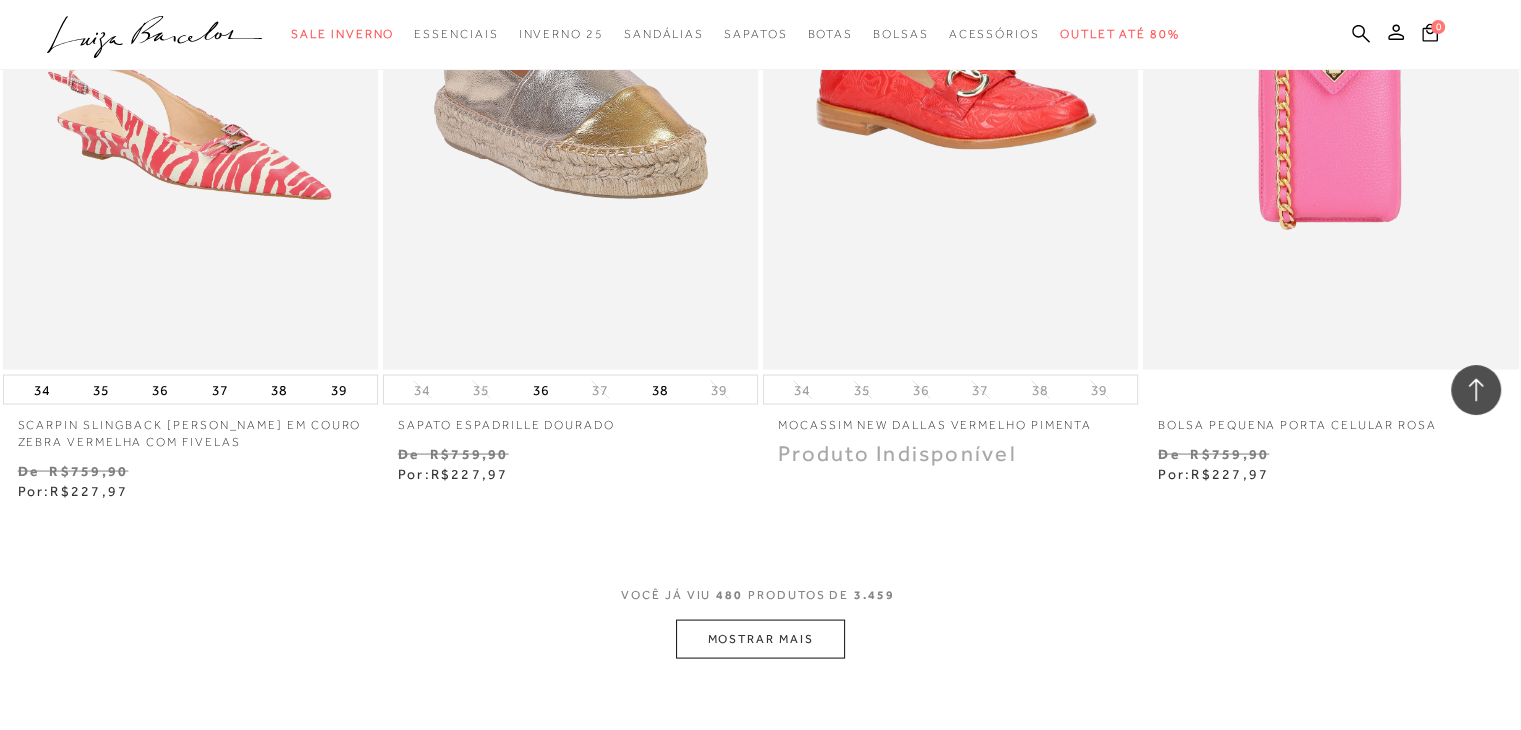 click on "MOSTRAR MAIS" at bounding box center (760, 639) 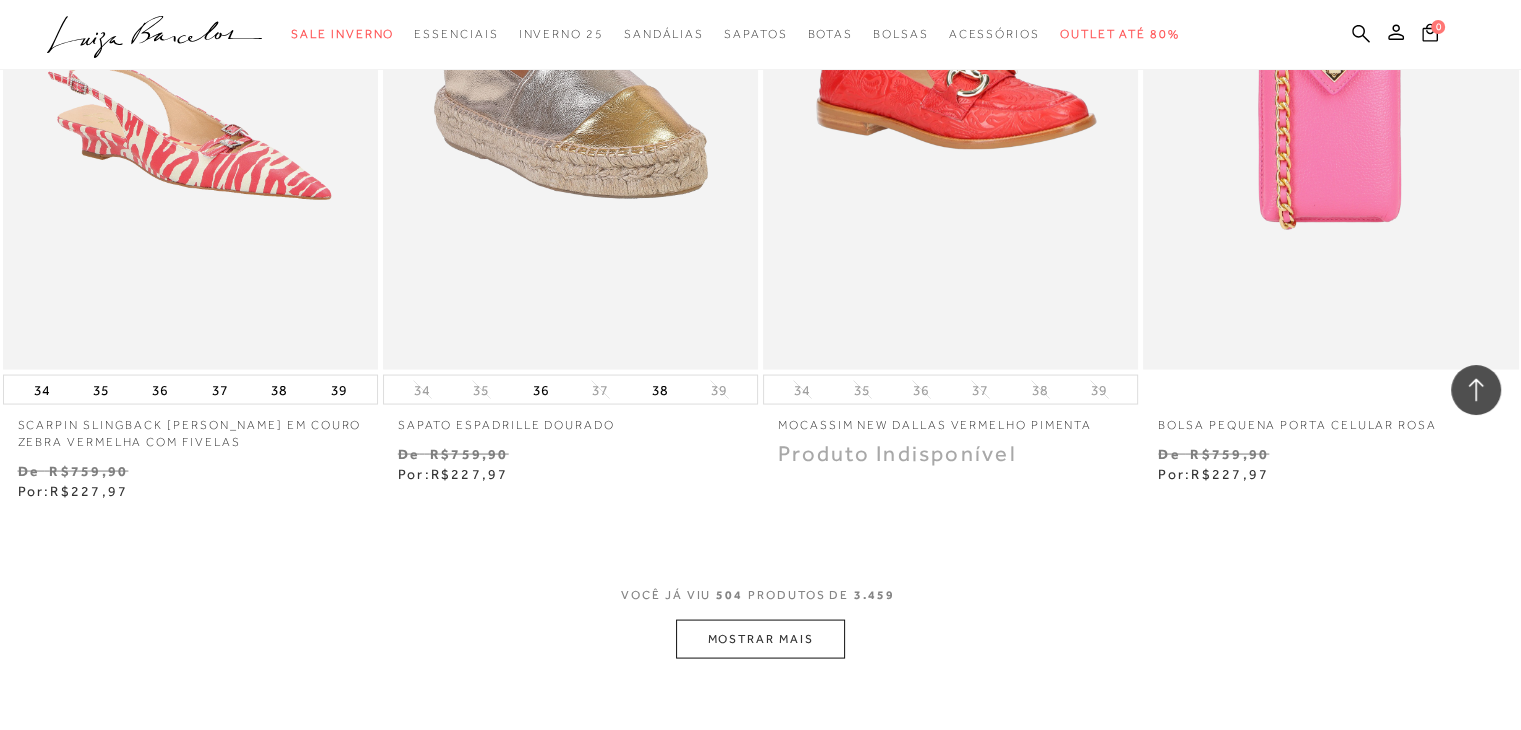 click on "MOSTRAR MAIS" at bounding box center (760, 639) 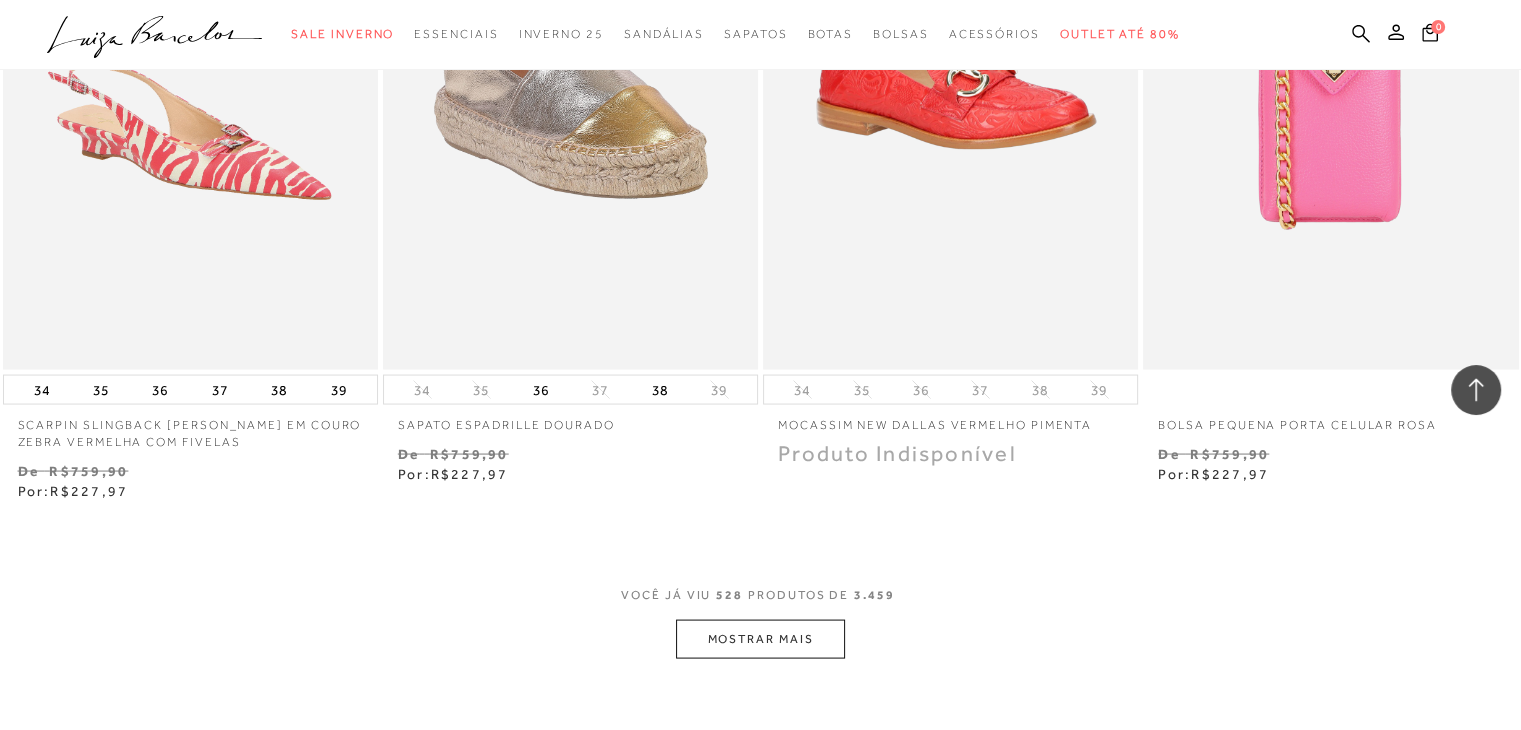 click on "MOSTRAR MAIS" at bounding box center (760, 639) 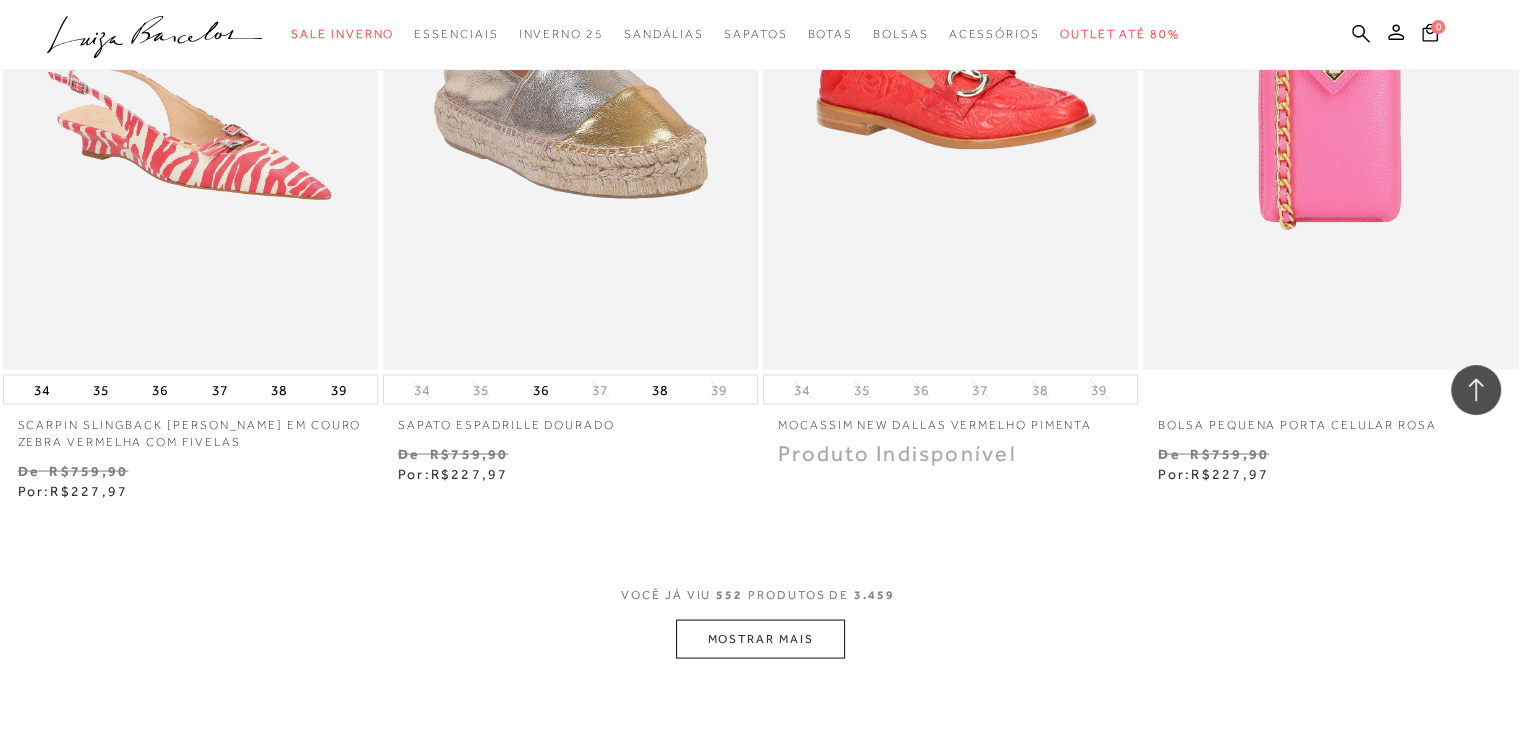 click on "MOSTRAR MAIS" at bounding box center (760, 639) 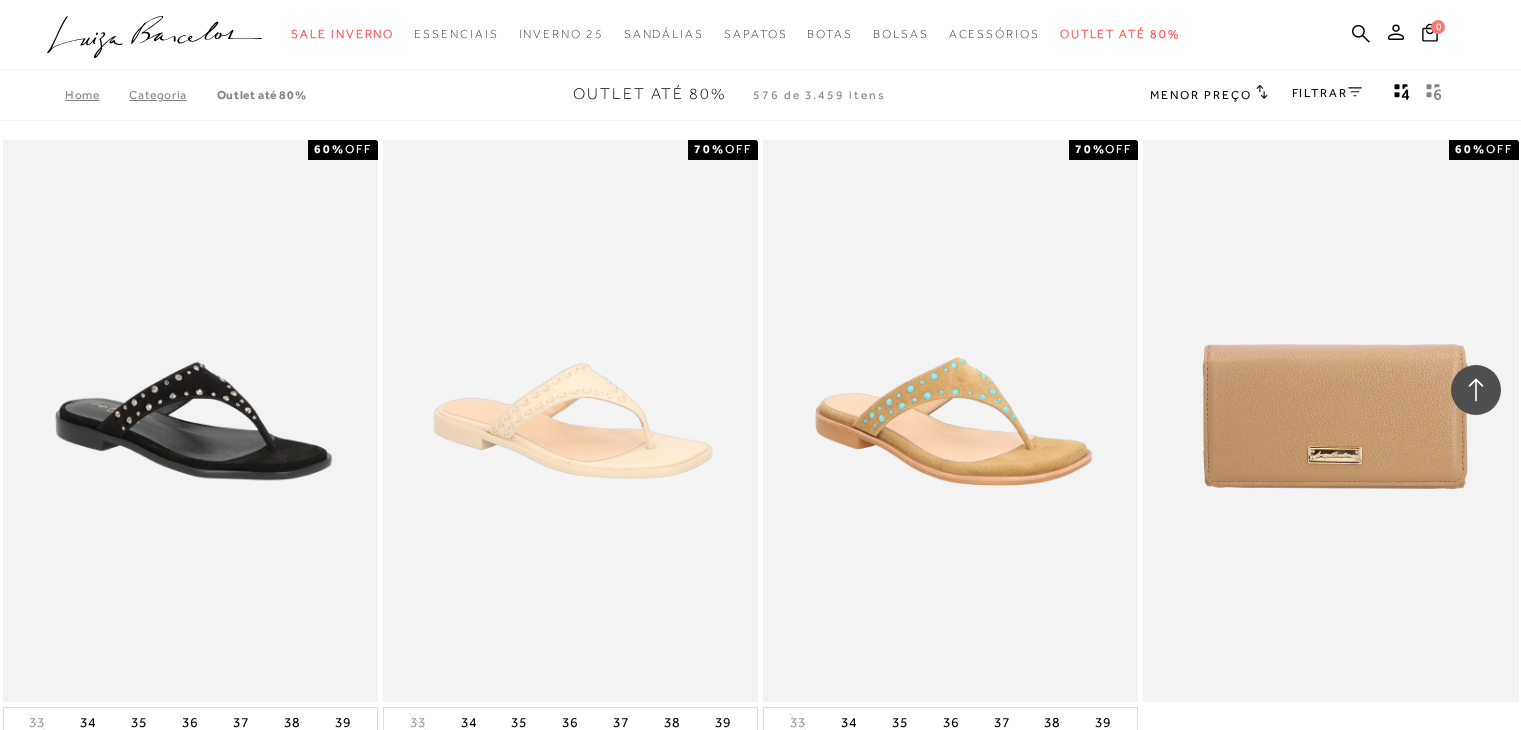click on "MOSTRAR MAIS" at bounding box center (760, 72907) 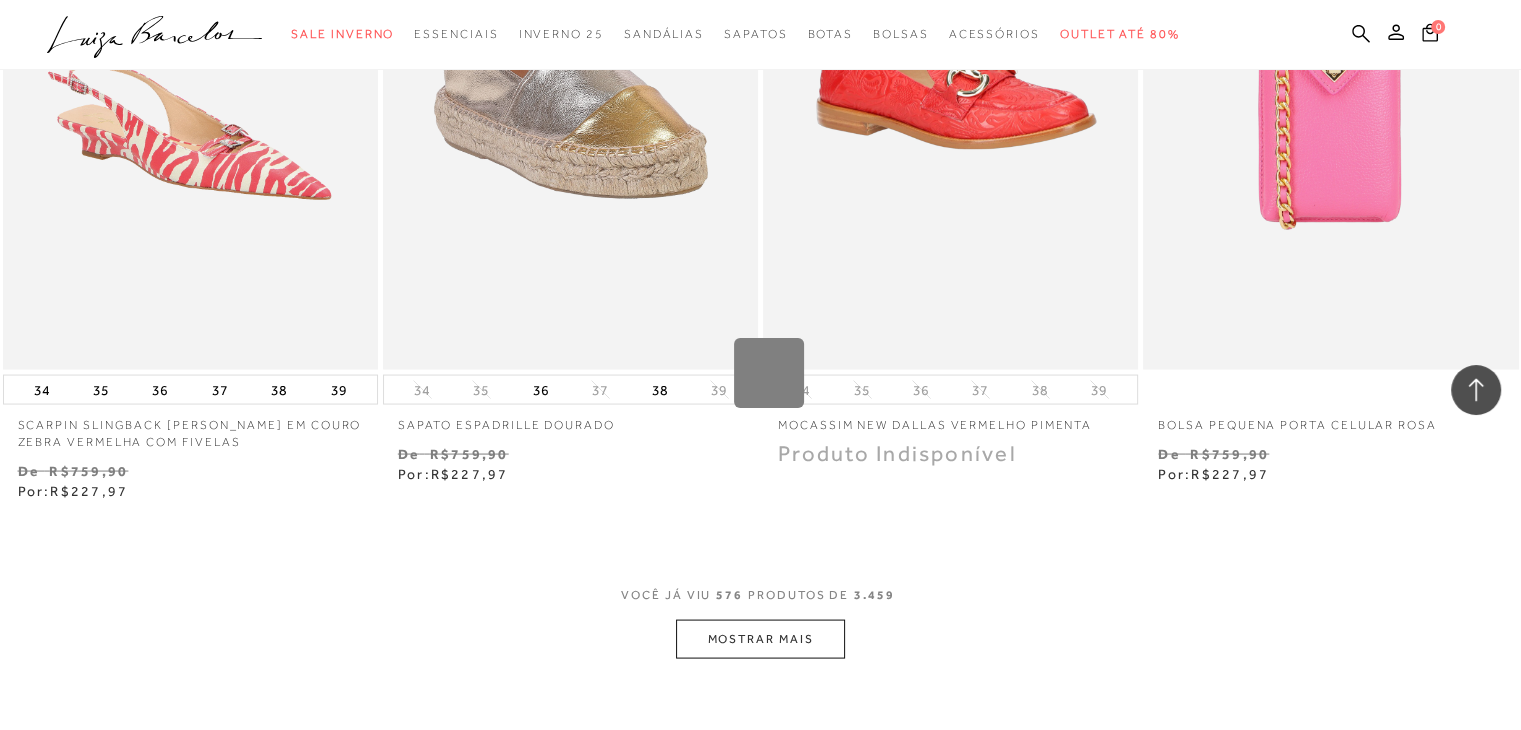 scroll, scrollTop: 0, scrollLeft: 0, axis: both 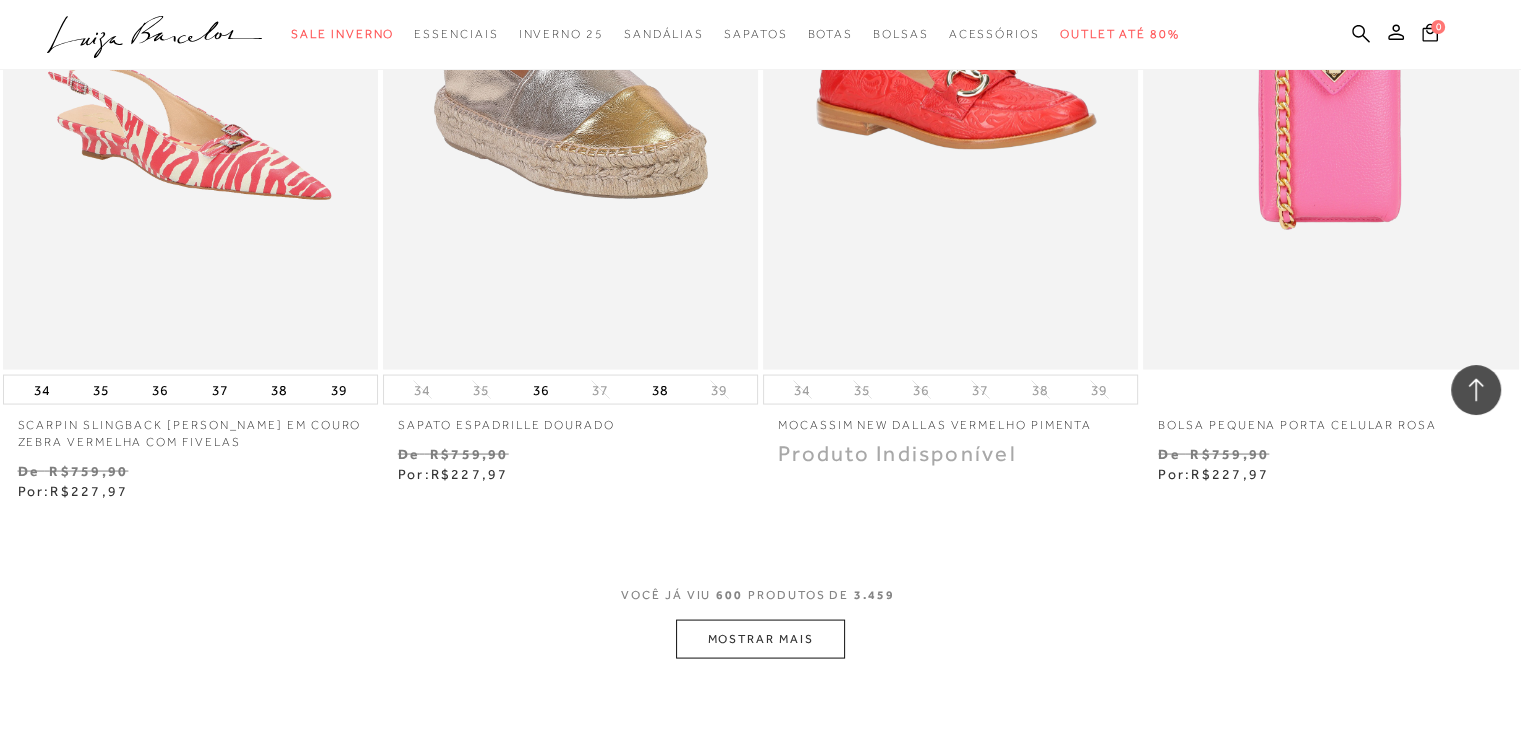 click on "MOSTRAR MAIS" at bounding box center (760, 639) 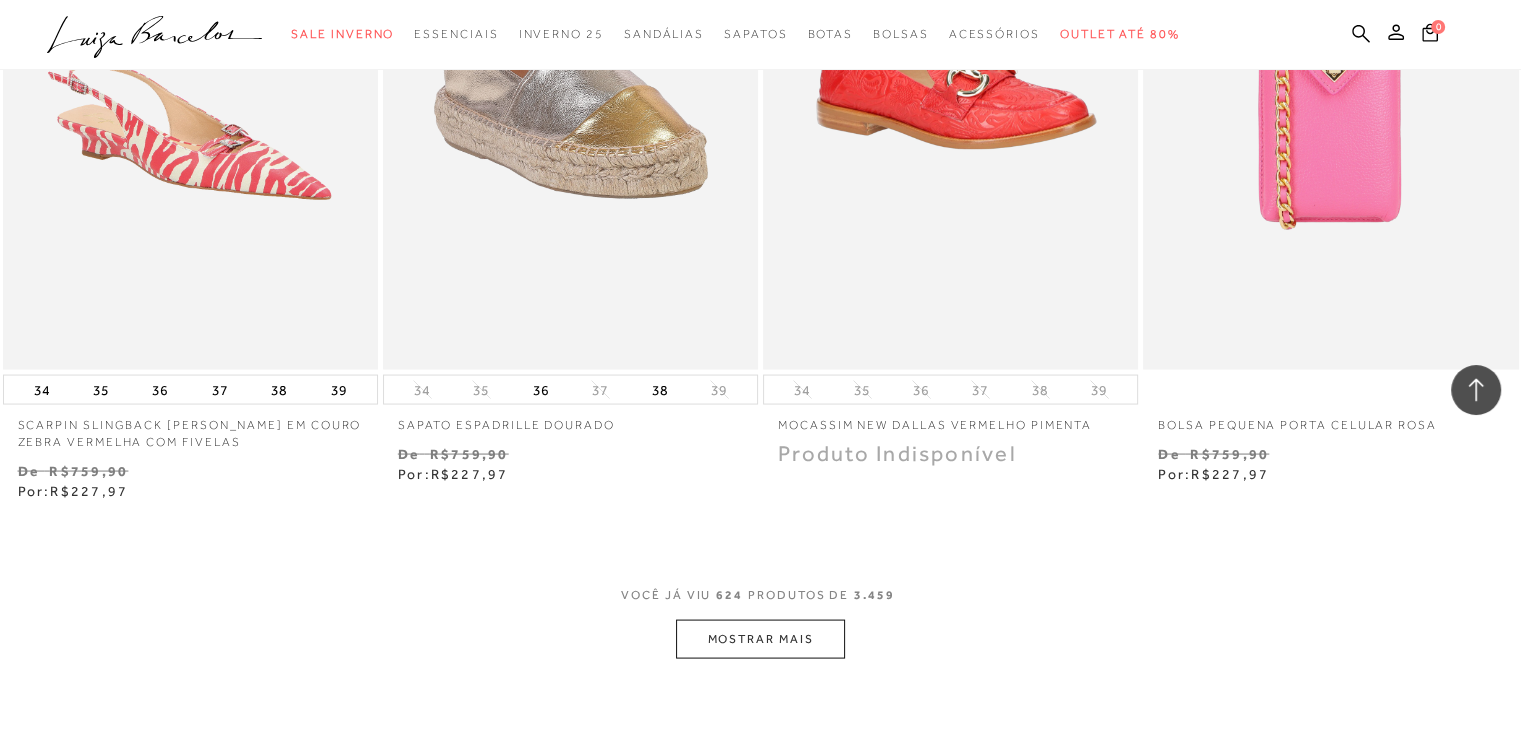 click on "MOSTRAR MAIS" at bounding box center (760, 639) 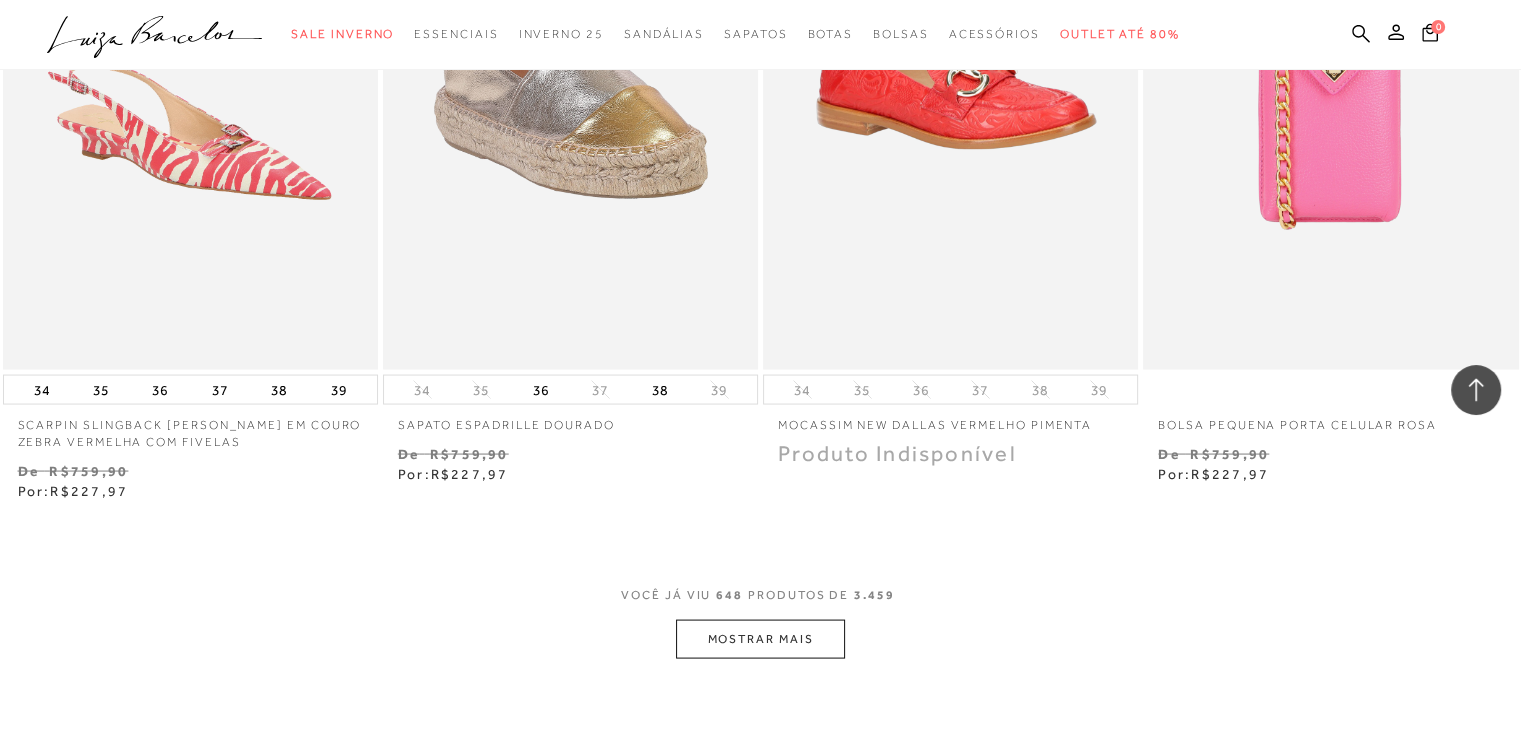 click on "MOSTRAR MAIS" at bounding box center (760, 639) 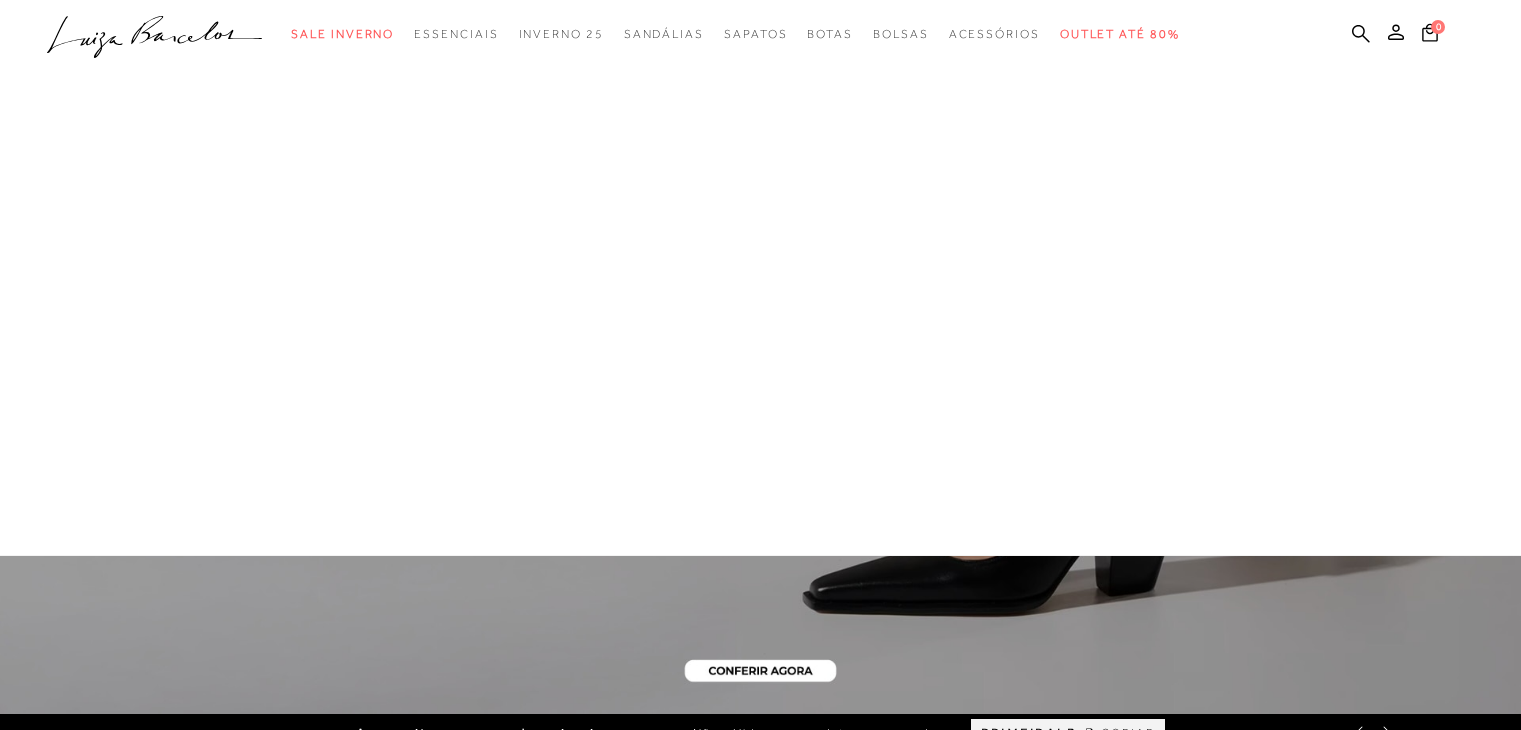 scroll, scrollTop: 0, scrollLeft: 0, axis: both 